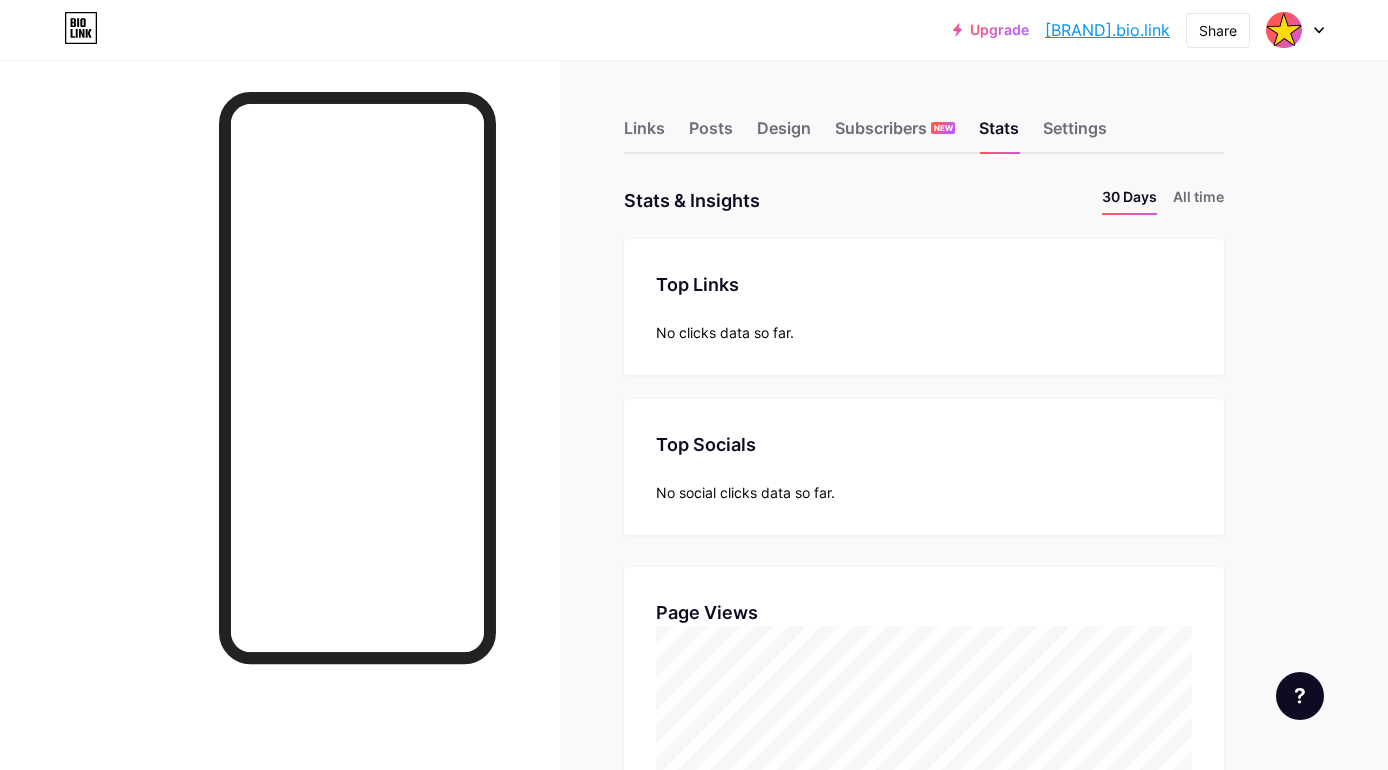 scroll, scrollTop: 0, scrollLeft: 0, axis: both 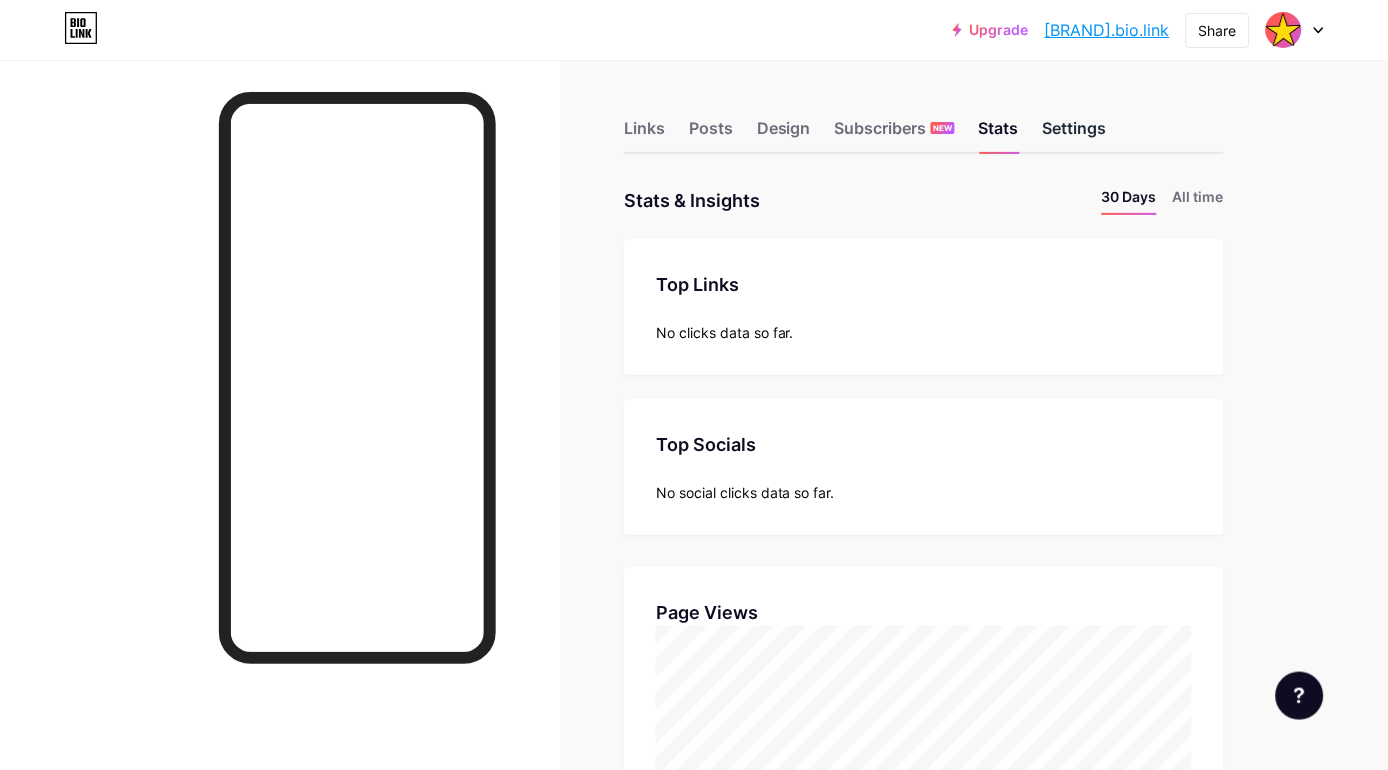 click on "Settings" at bounding box center [1075, 134] 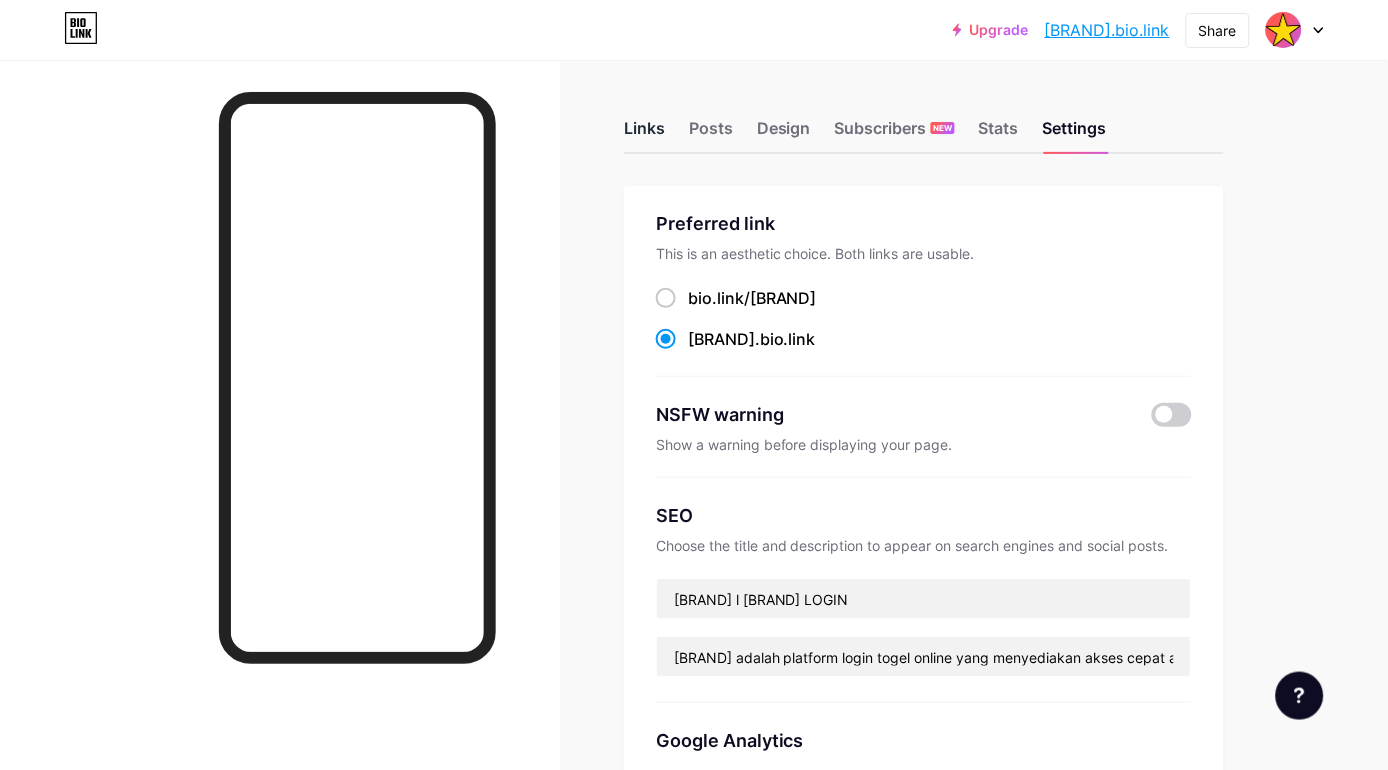 click on "Links" at bounding box center [644, 134] 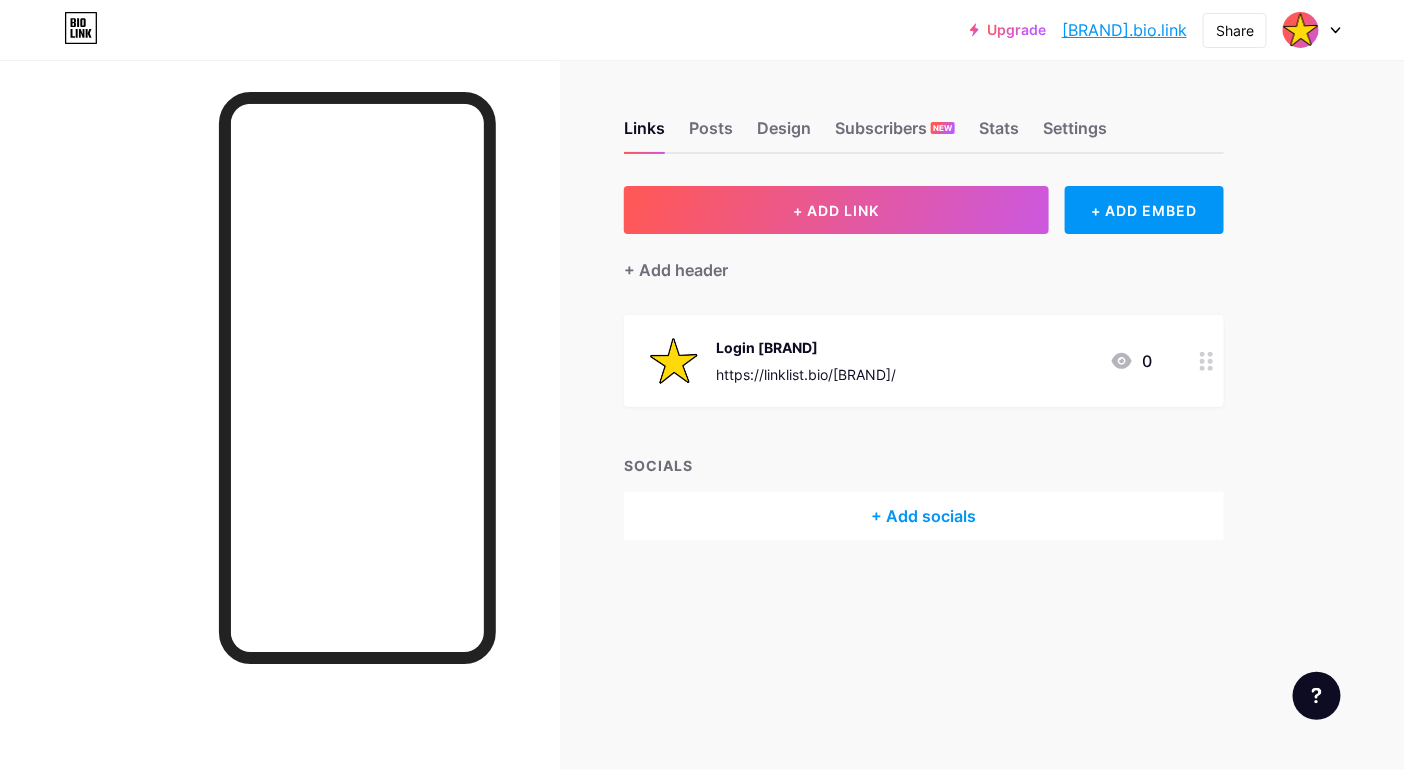 click at bounding box center (1207, 361) 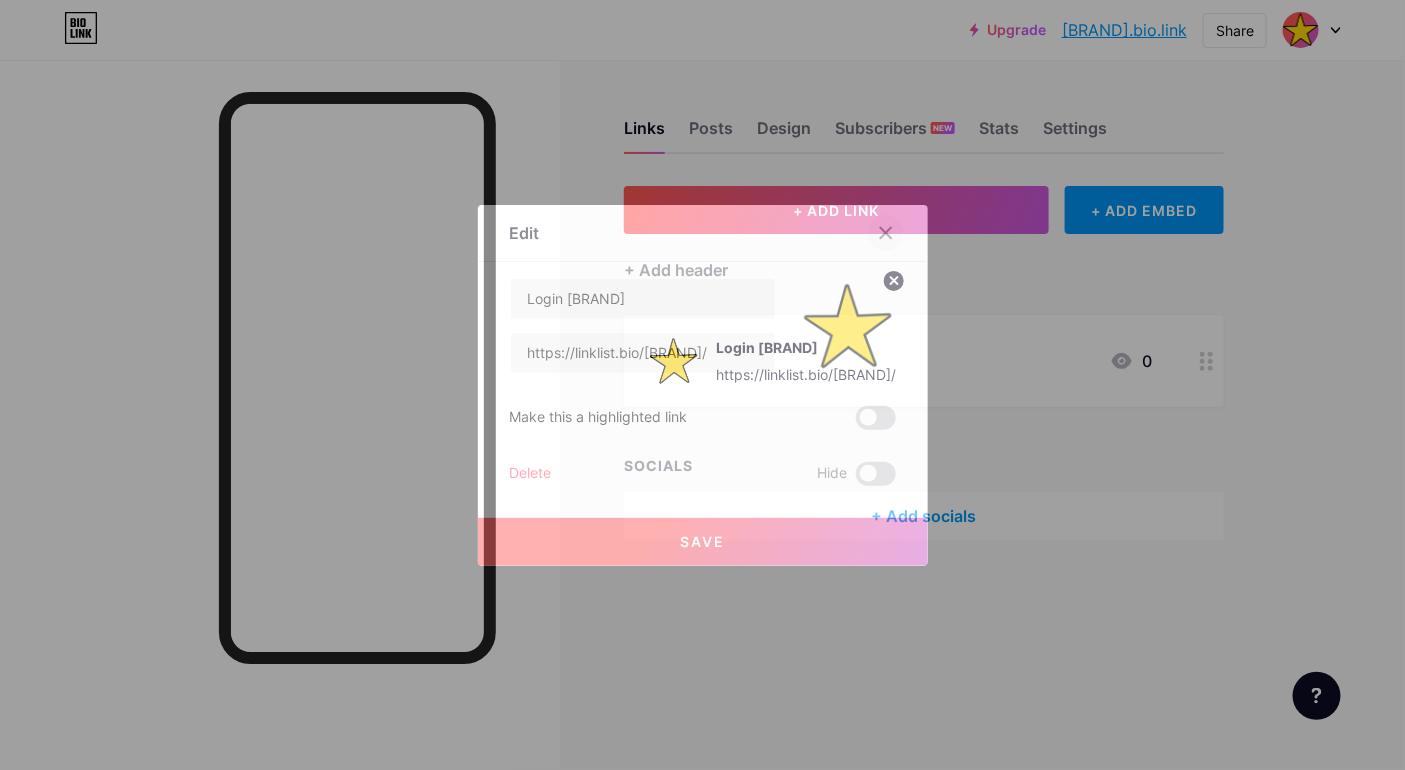 click 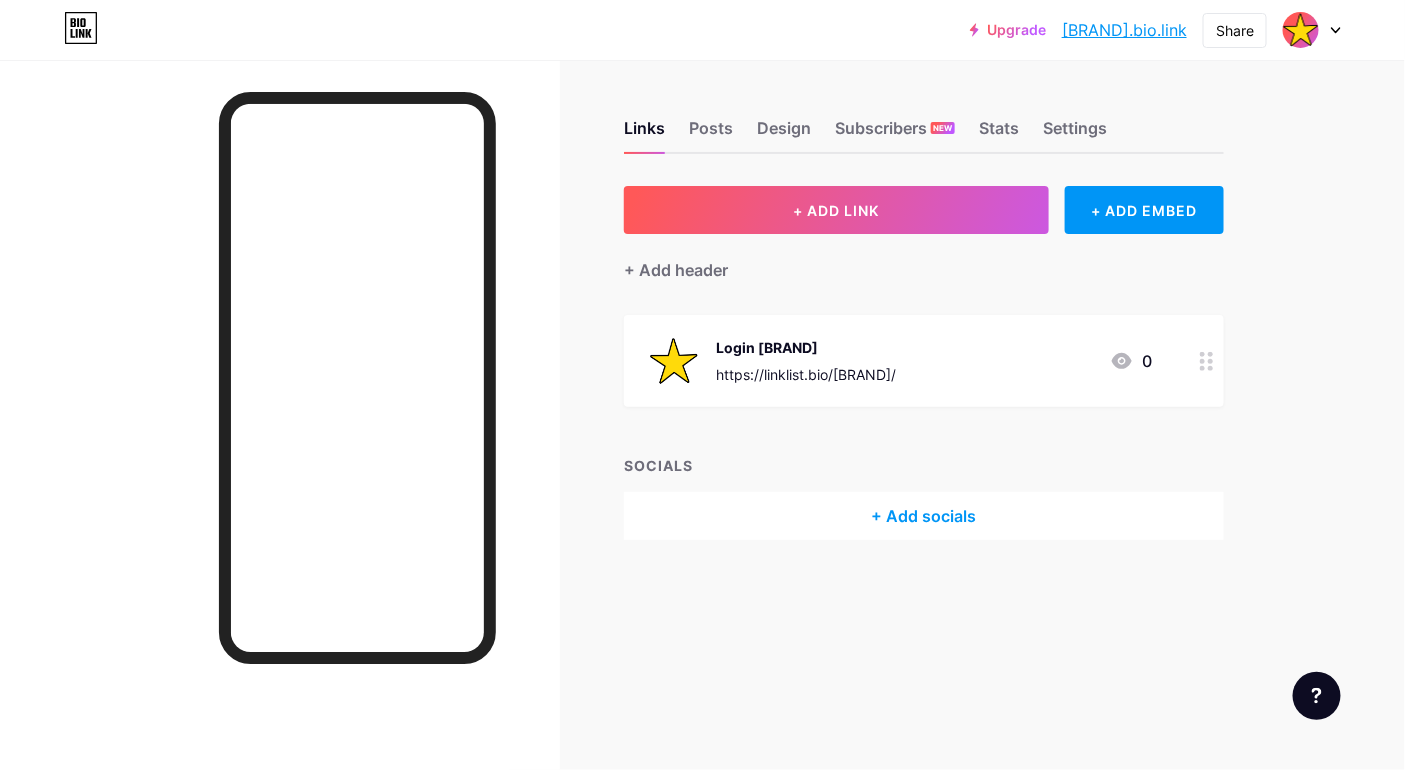 click at bounding box center (1207, 361) 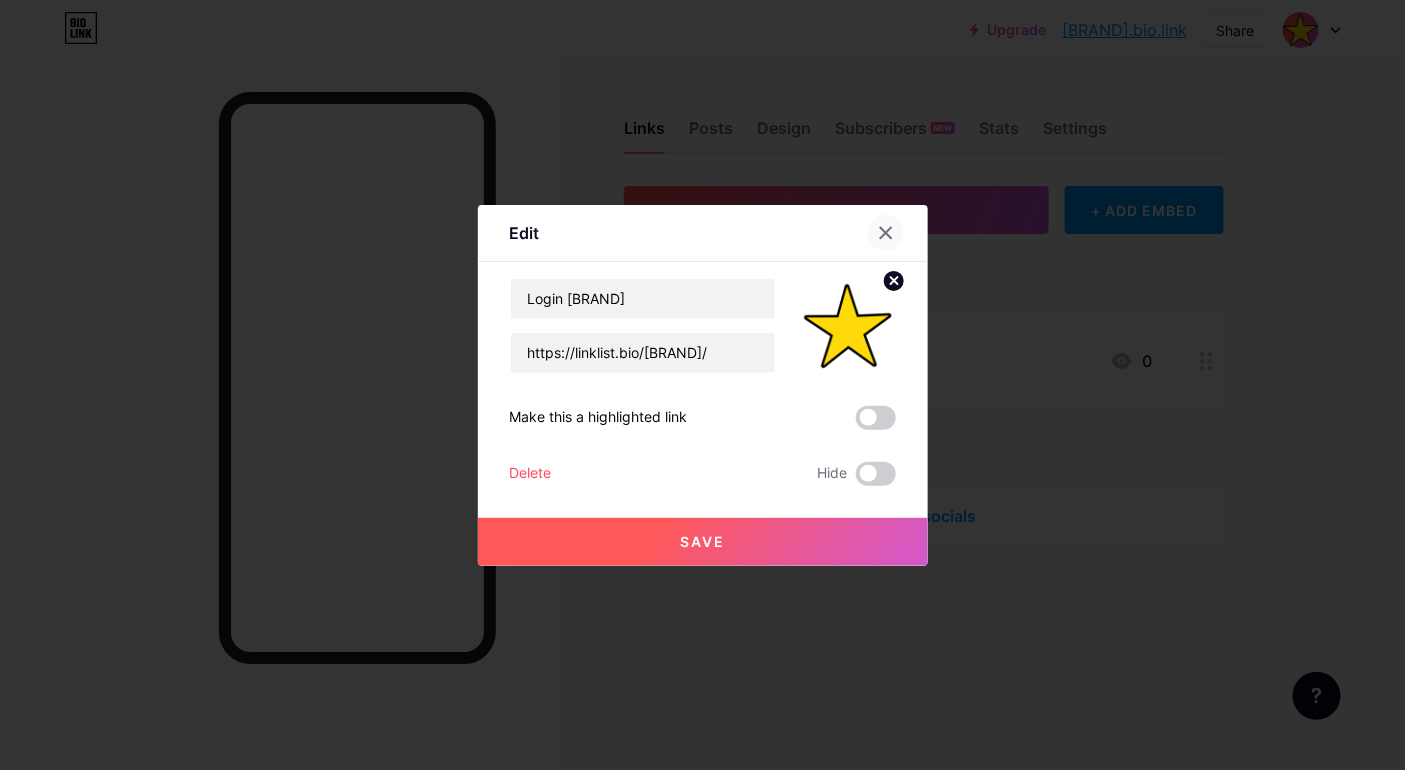 click at bounding box center (886, 233) 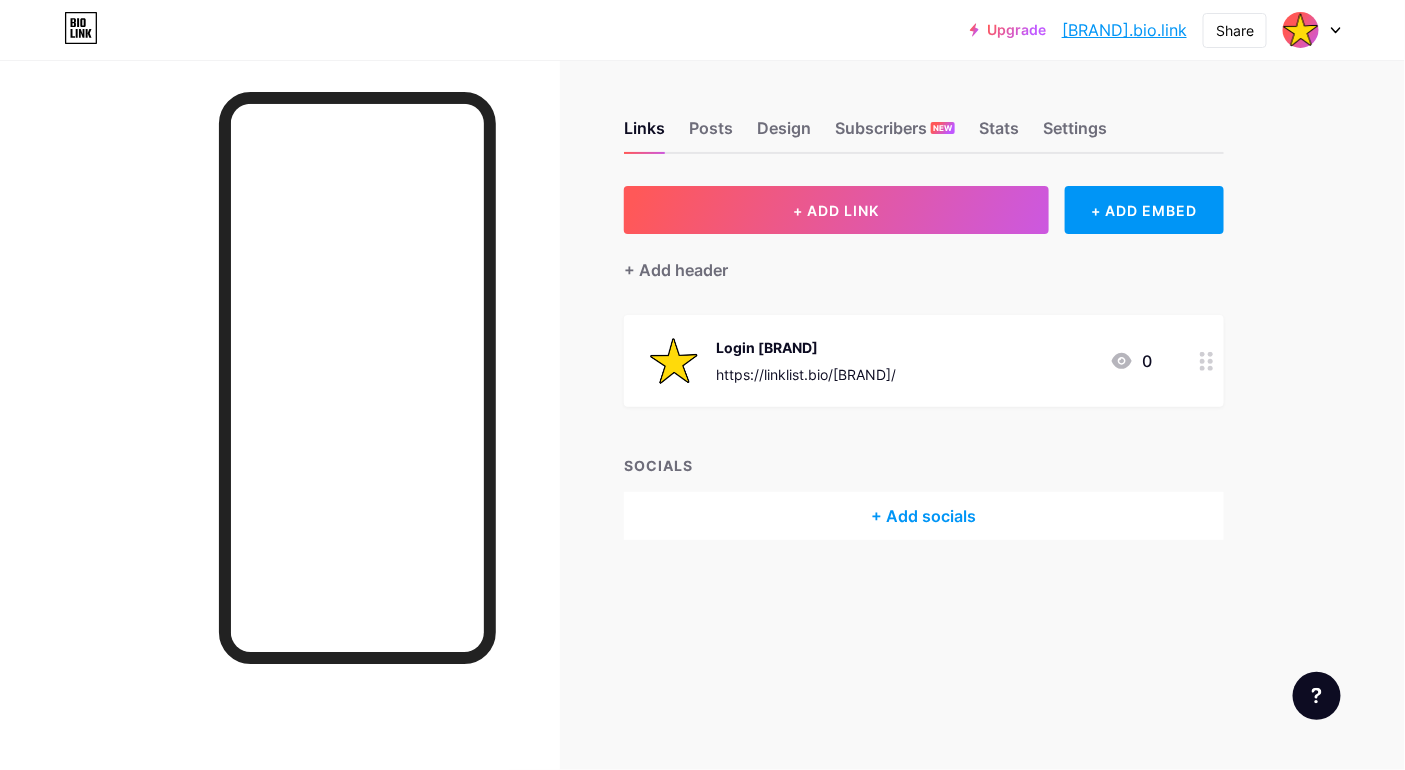 click 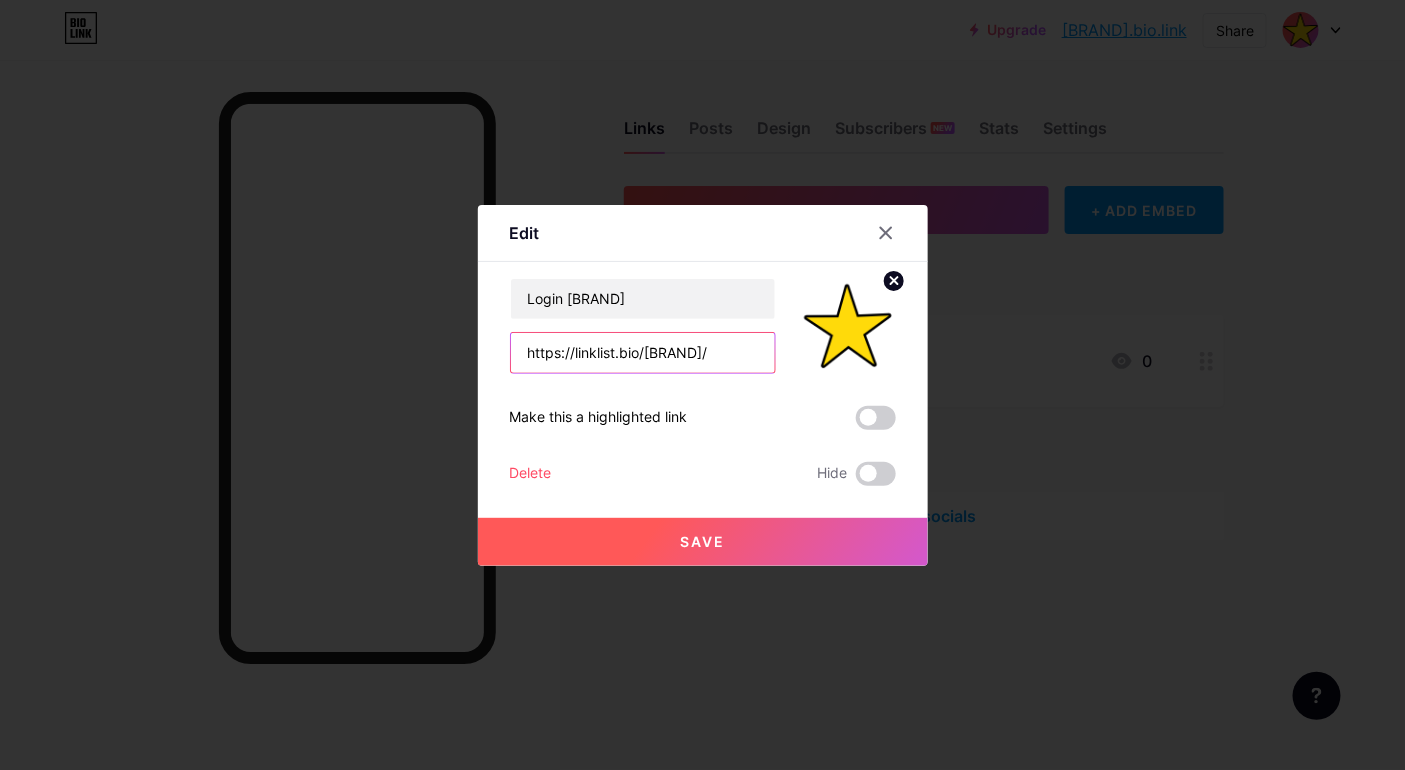 click on "https://linklist.bio/jambitoto/" at bounding box center (643, 353) 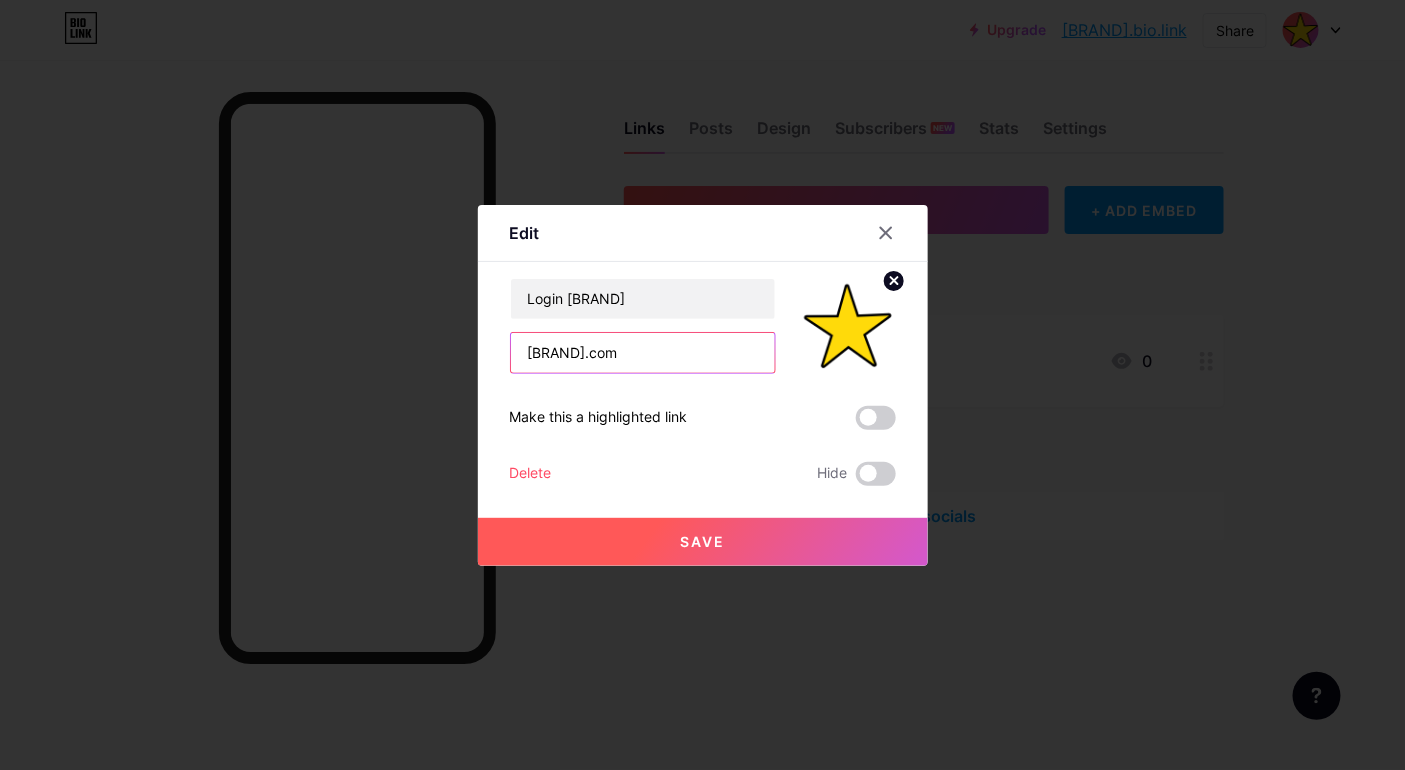 click on "jambigivenchy.com" at bounding box center [643, 353] 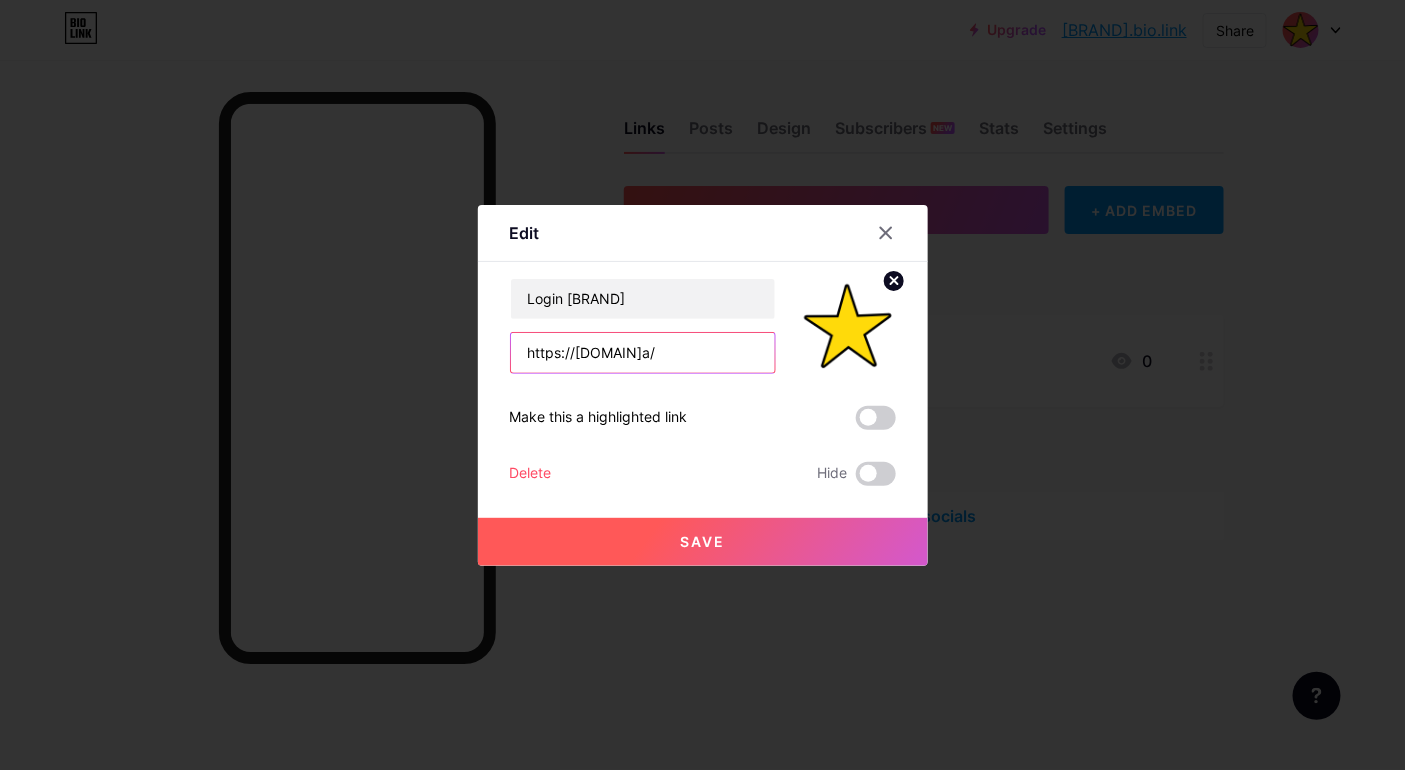 click on "https://jambigivenchy.coma/" at bounding box center (643, 353) 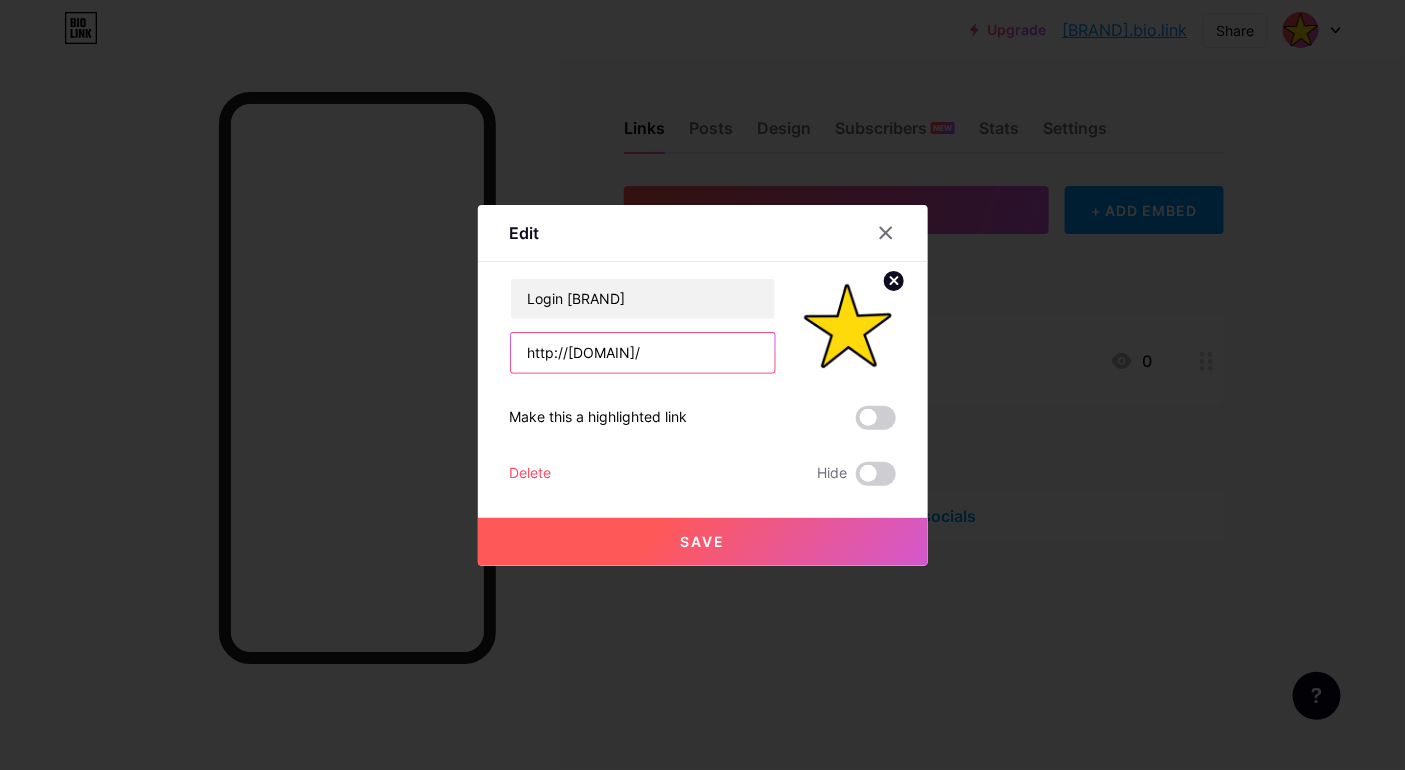 type on "http://jambigivenchy.com/" 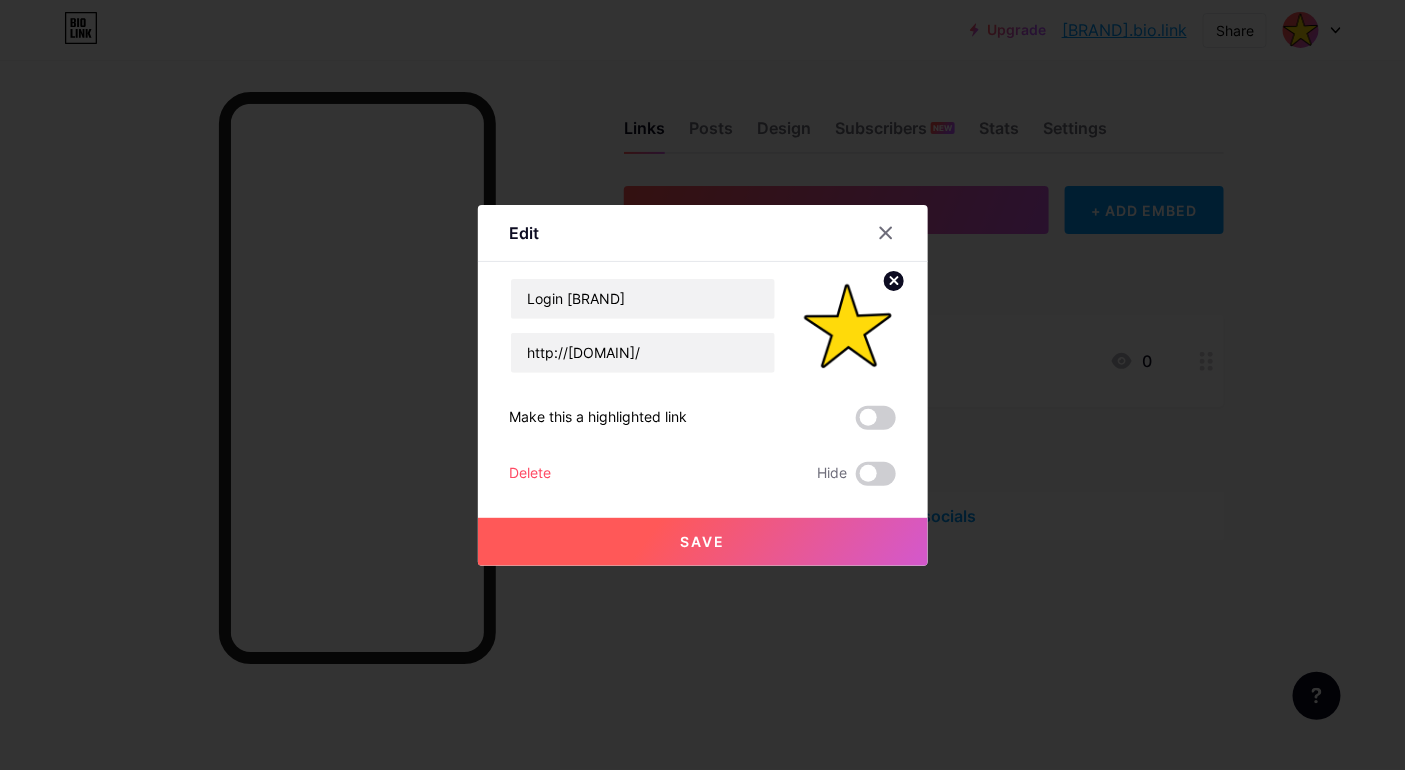click on "Save" at bounding box center (702, 541) 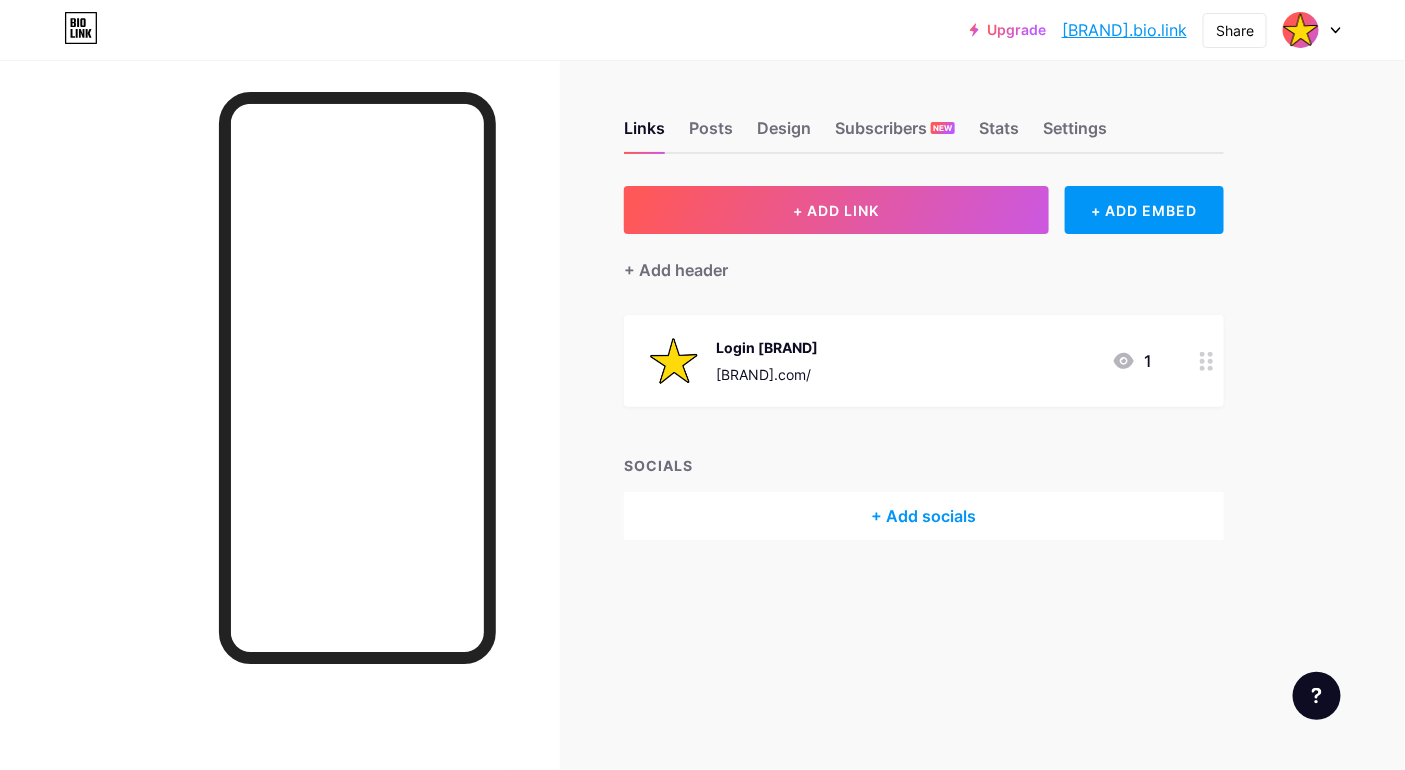 click 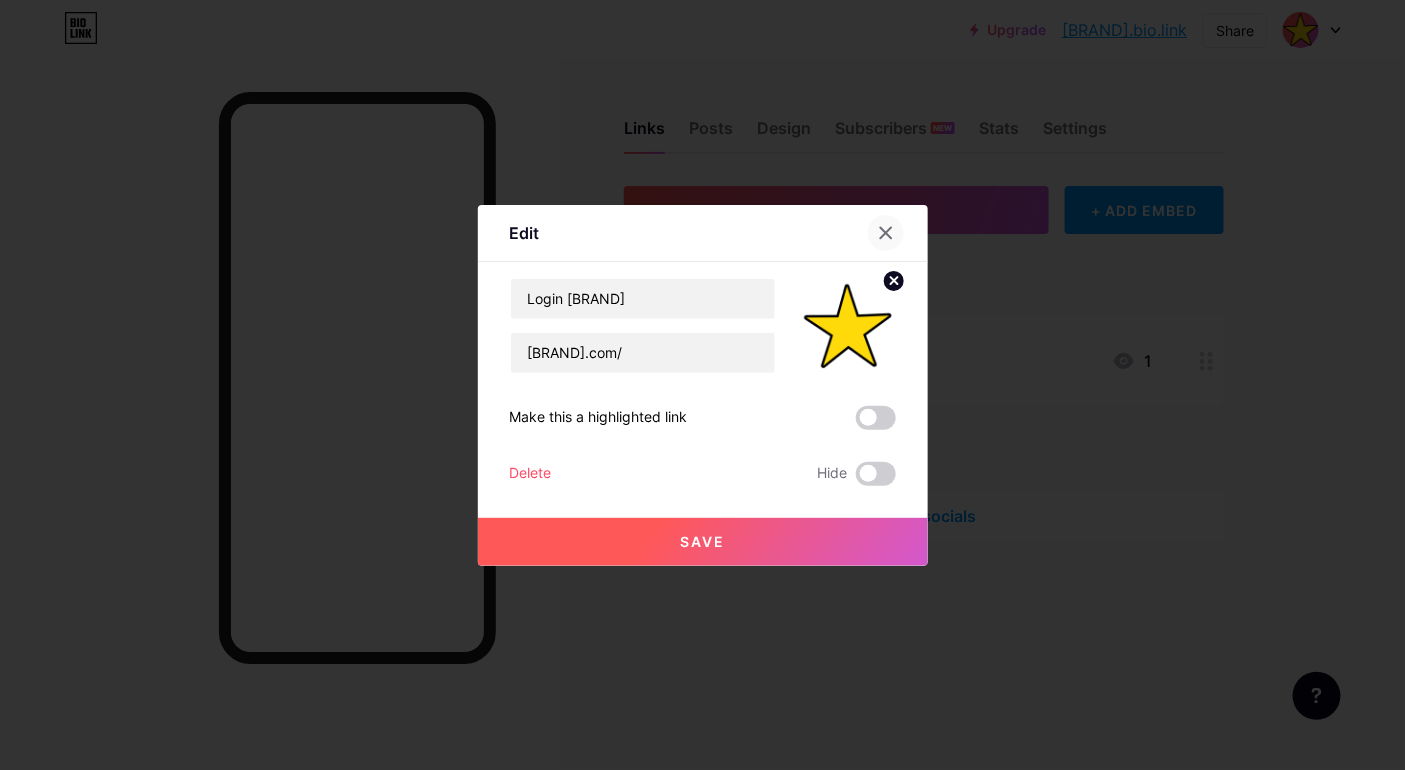 click at bounding box center (886, 233) 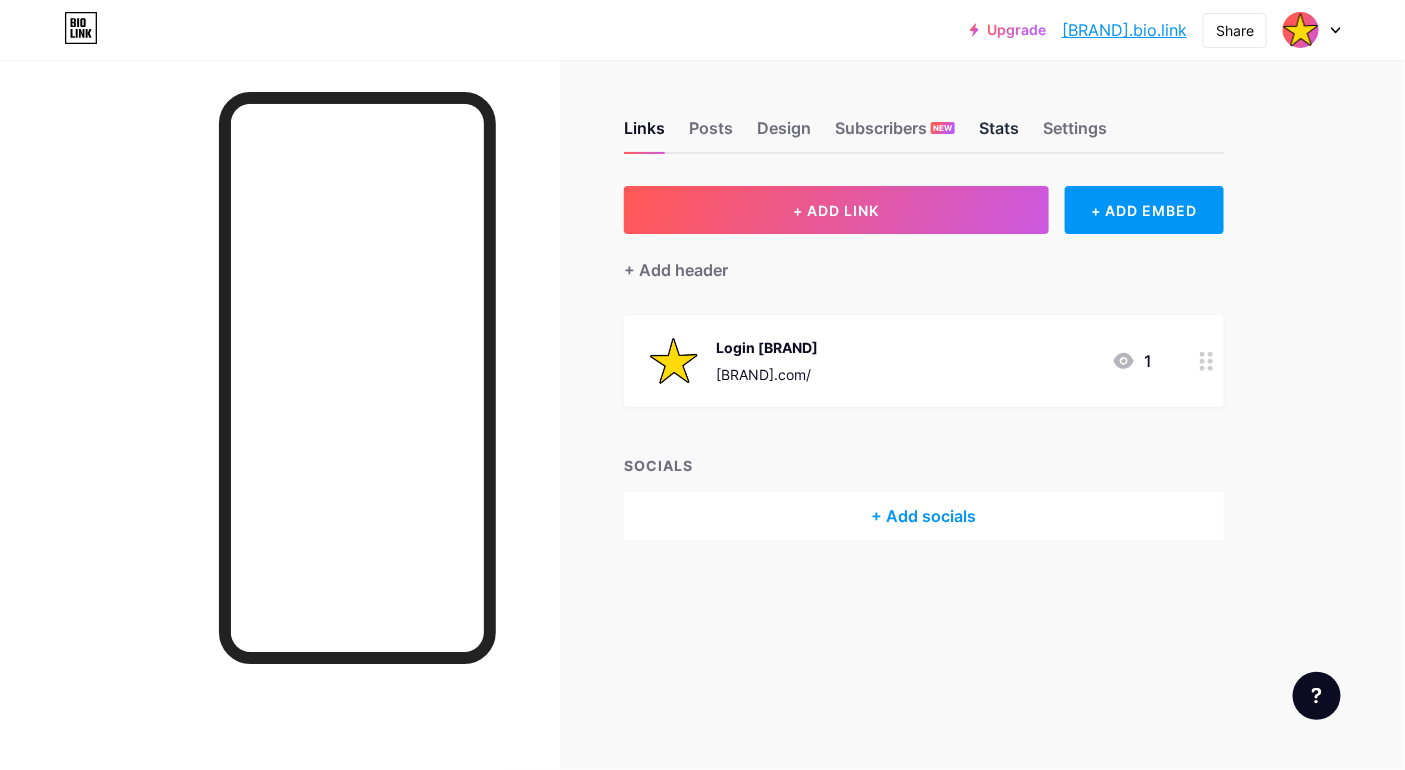click on "Stats" at bounding box center [999, 134] 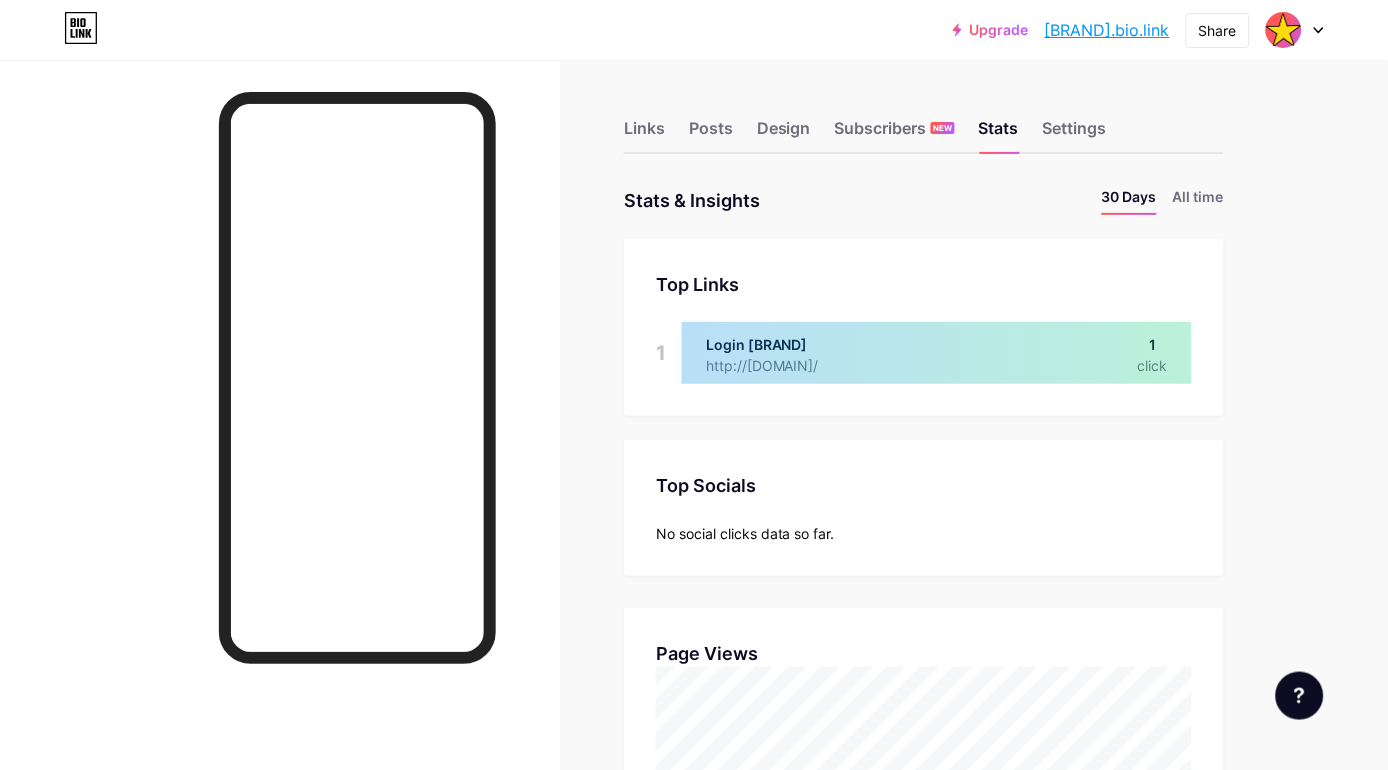 scroll, scrollTop: 999230, scrollLeft: 998611, axis: both 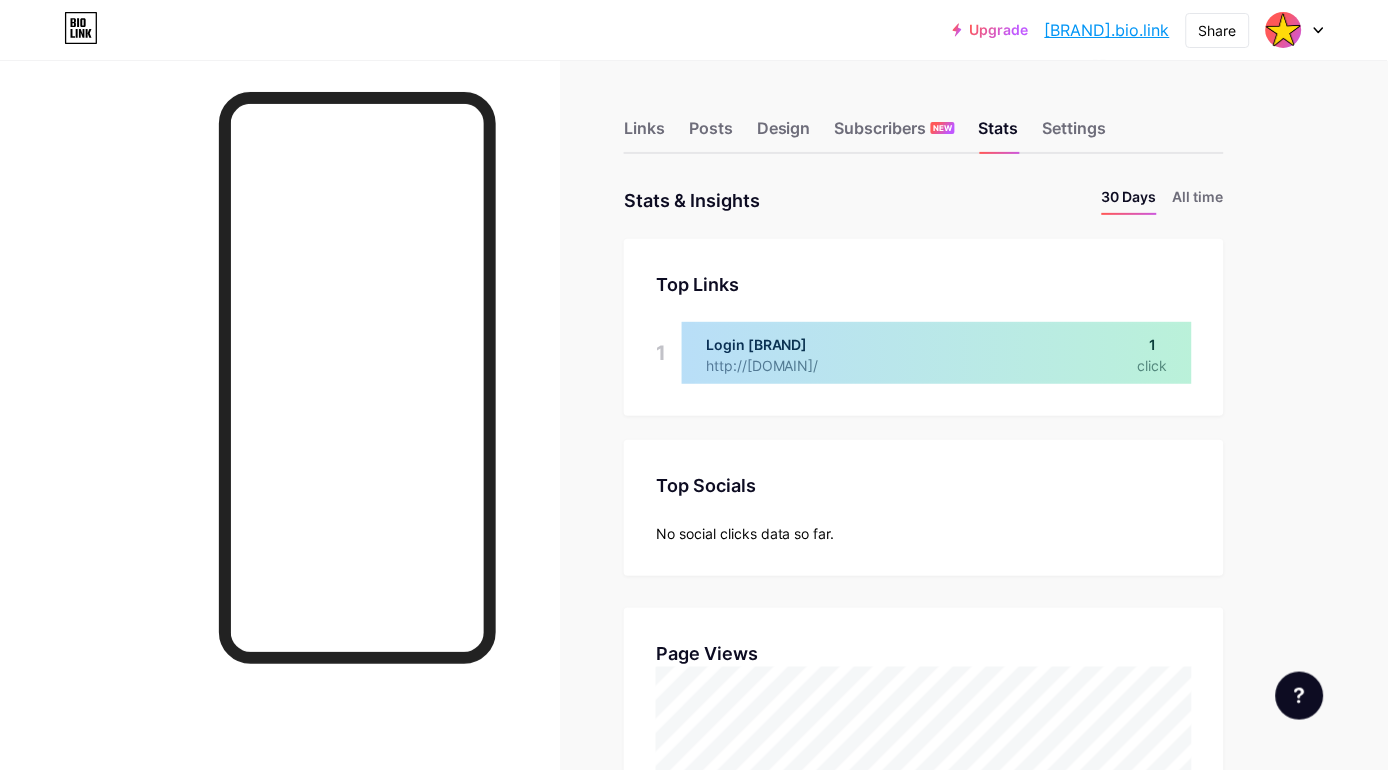 click on "Upgrade" at bounding box center (991, 30) 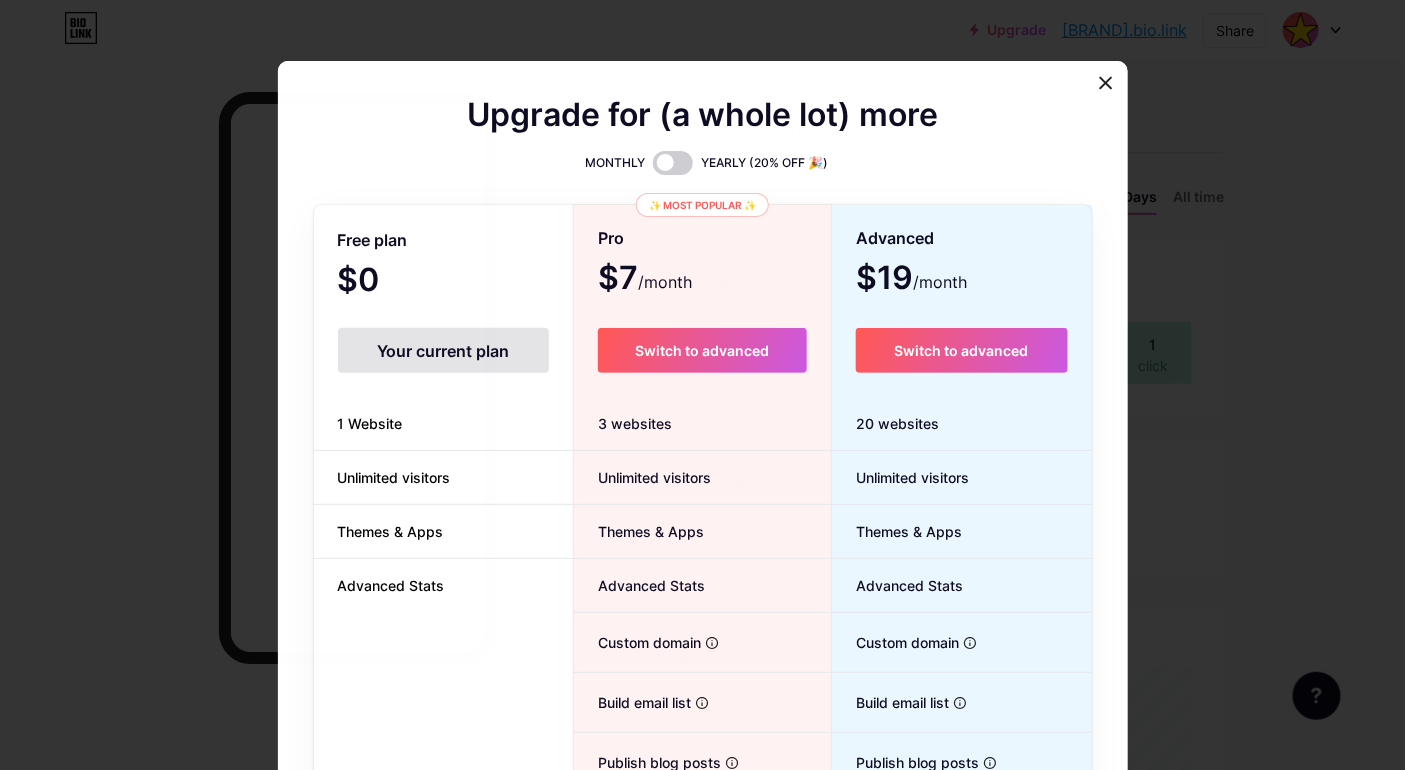 scroll, scrollTop: 999230, scrollLeft: 998594, axis: both 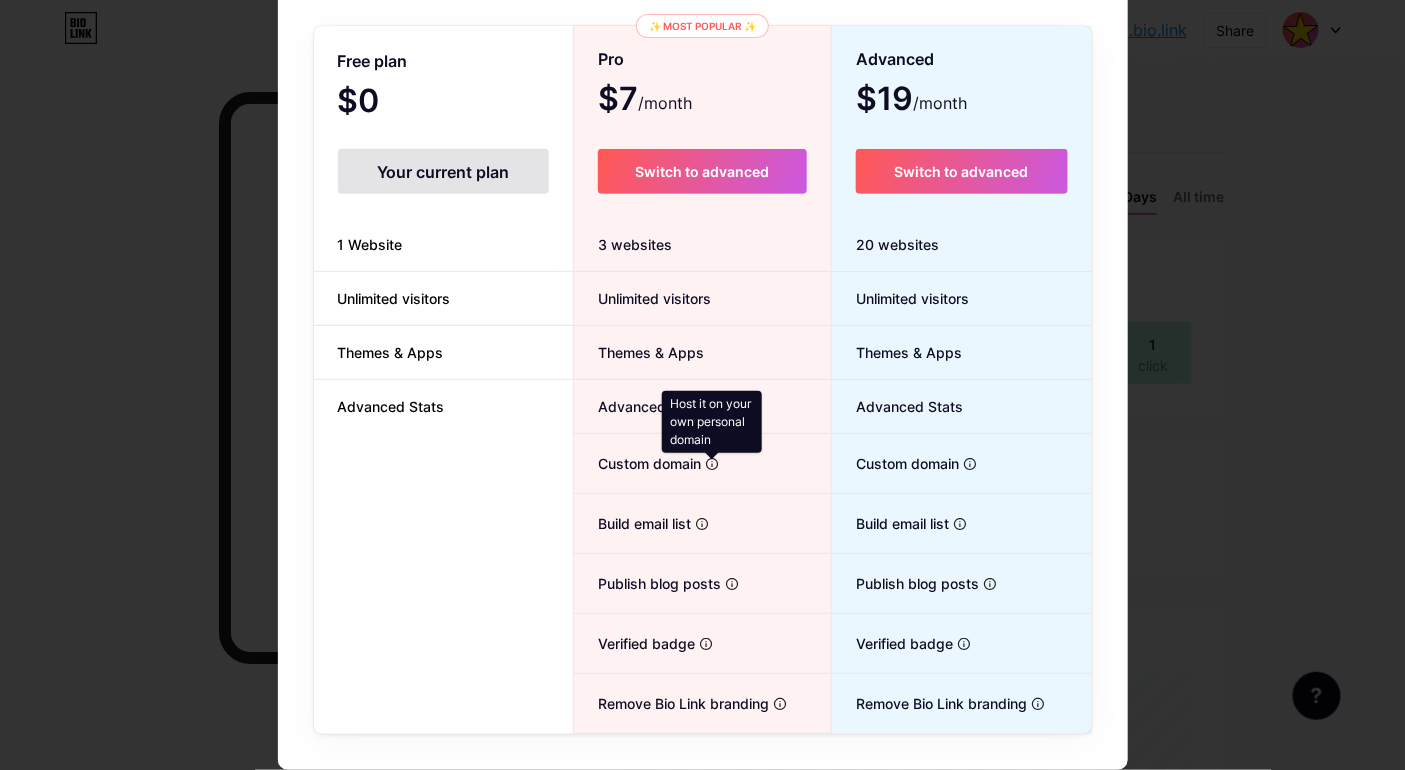 click 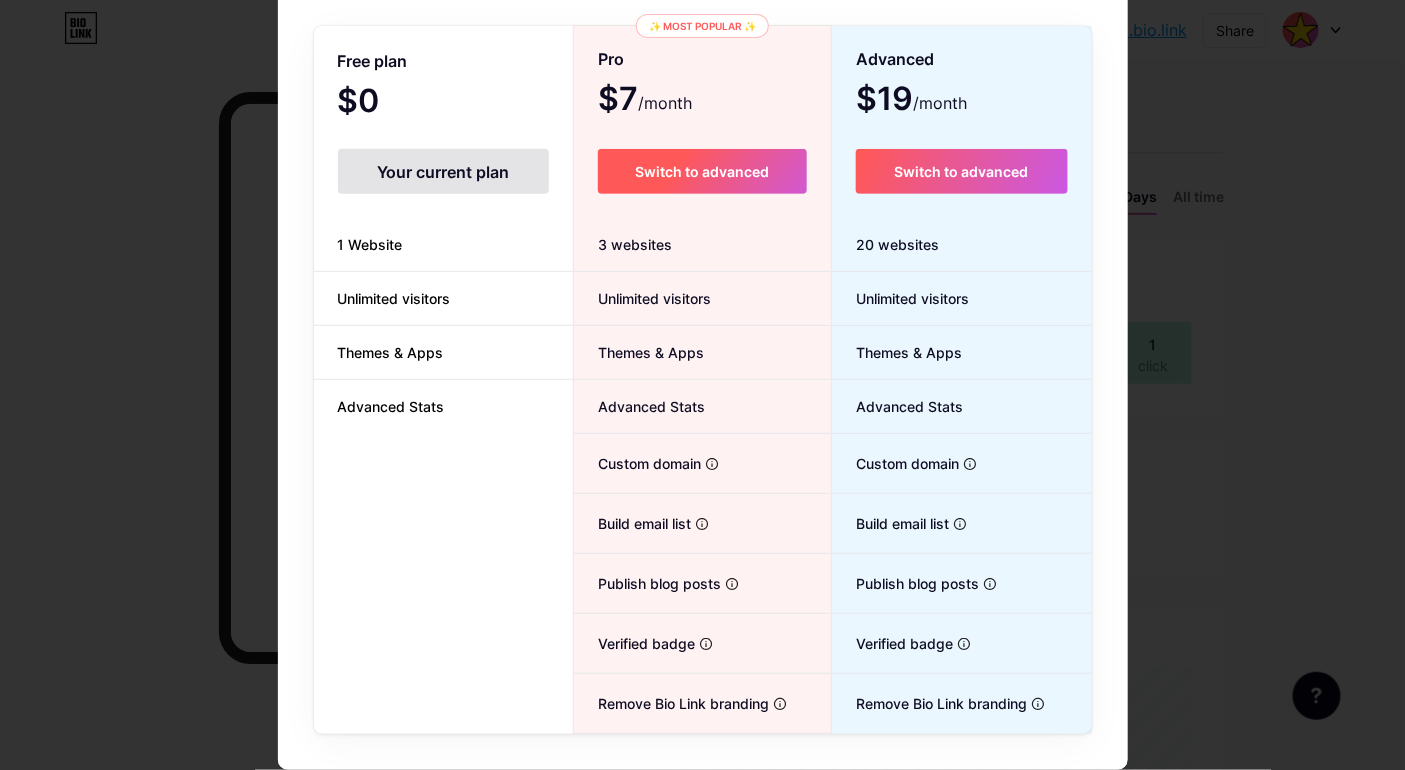 click on "Switch to advanced" at bounding box center (702, 171) 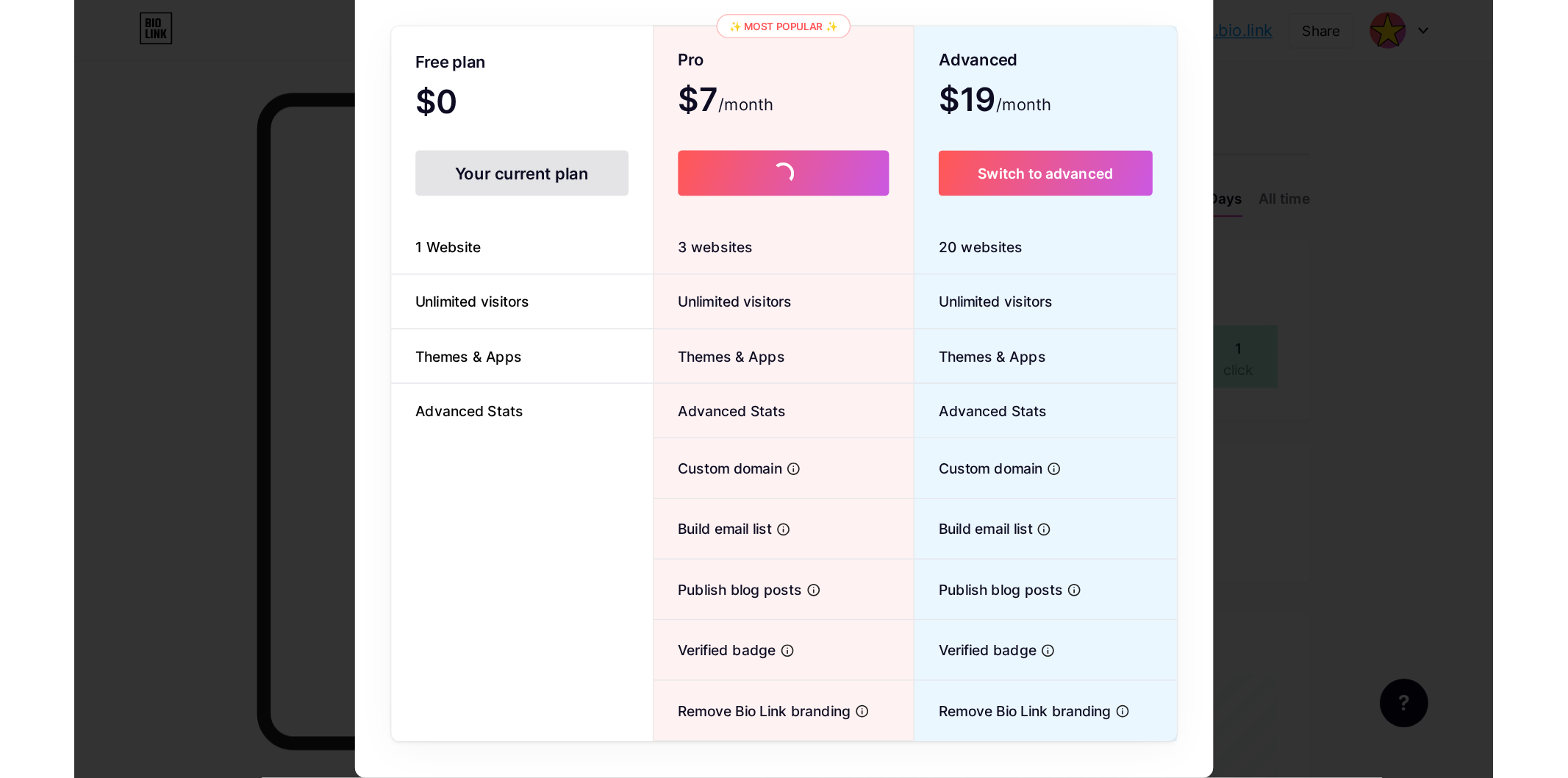 scroll, scrollTop: 0, scrollLeft: 0, axis: both 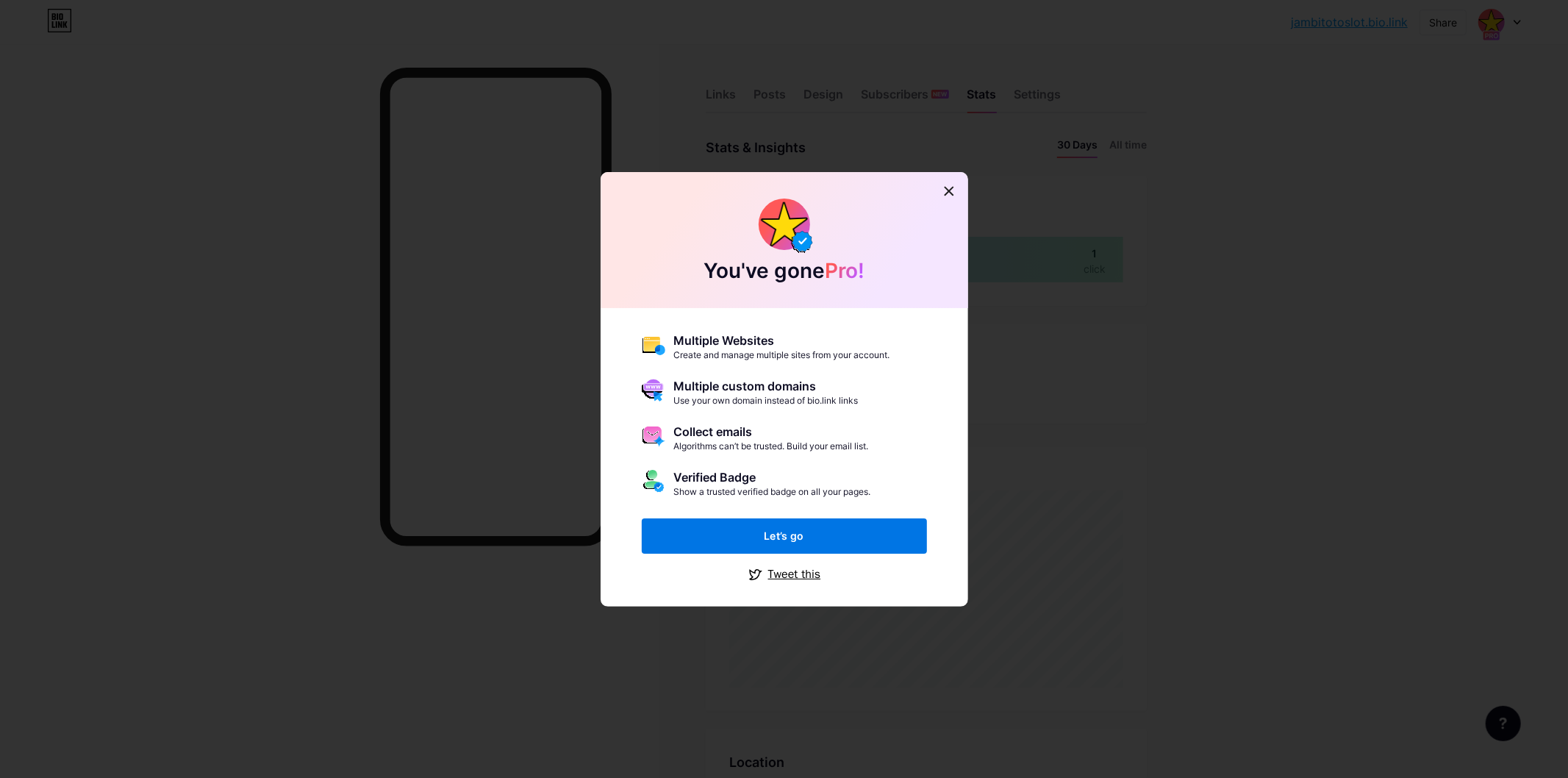 click on "Let’s go" at bounding box center [784, 536] 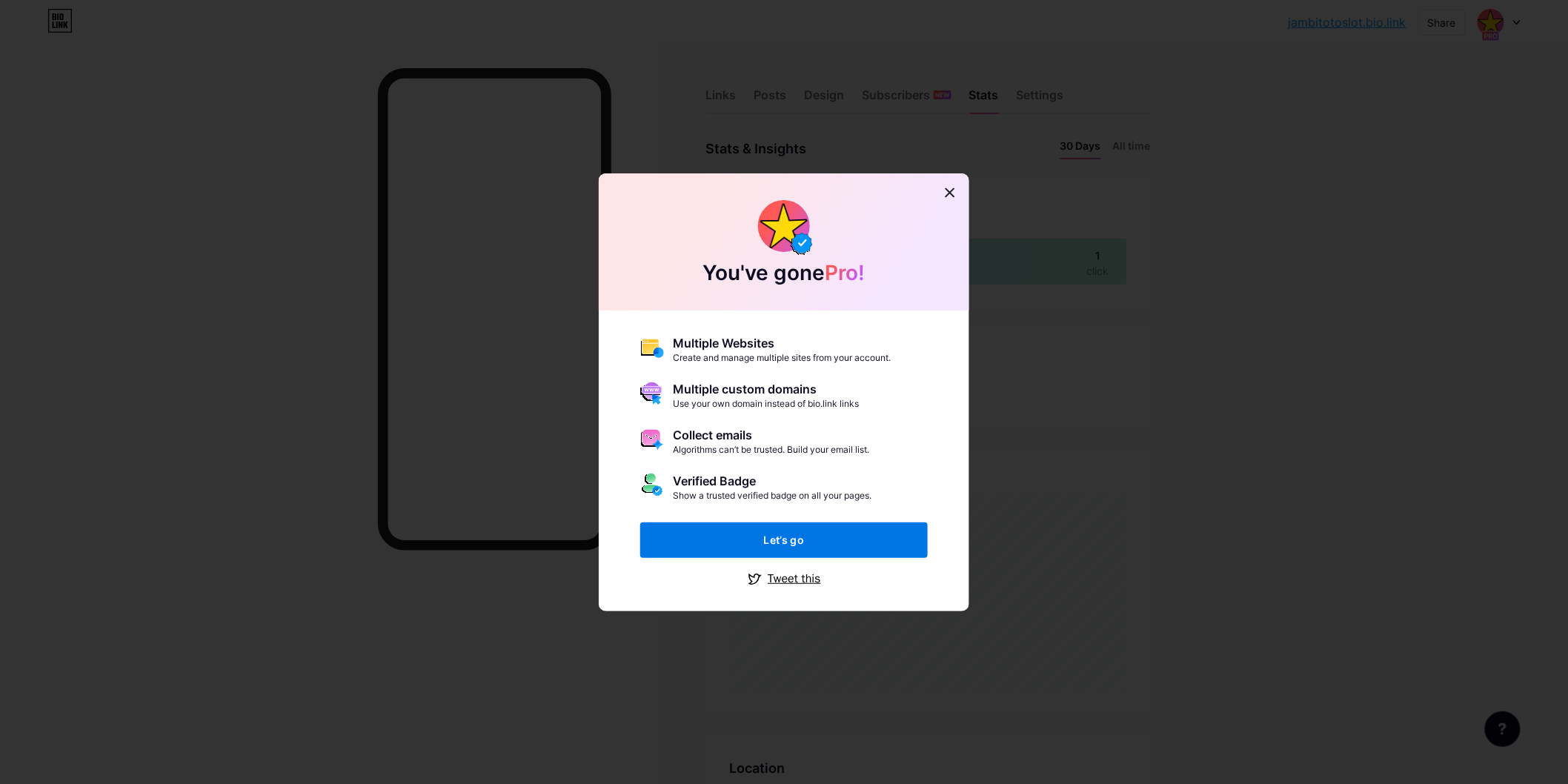 scroll, scrollTop: 784, scrollLeft: 1568, axis: both 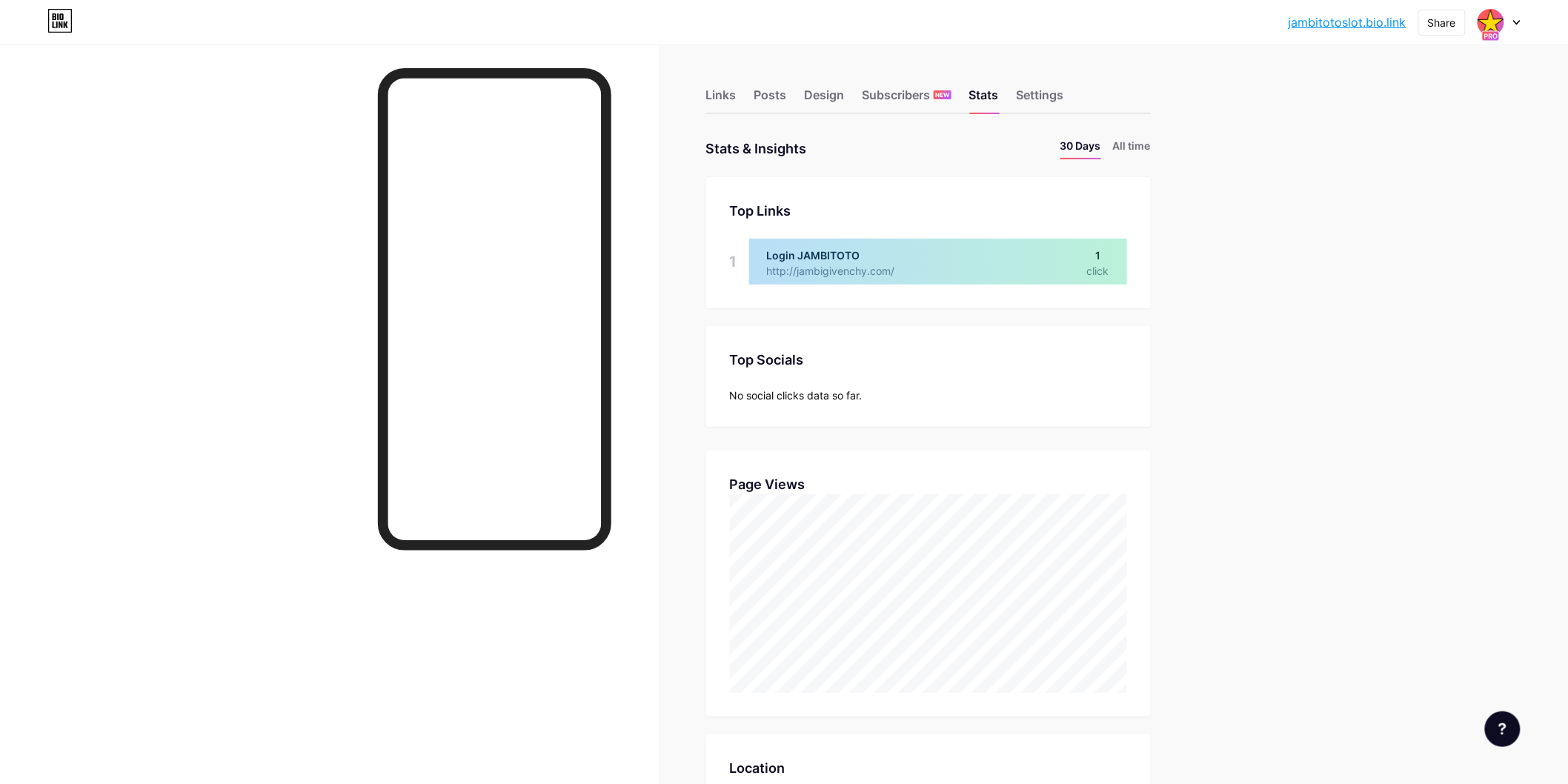 click 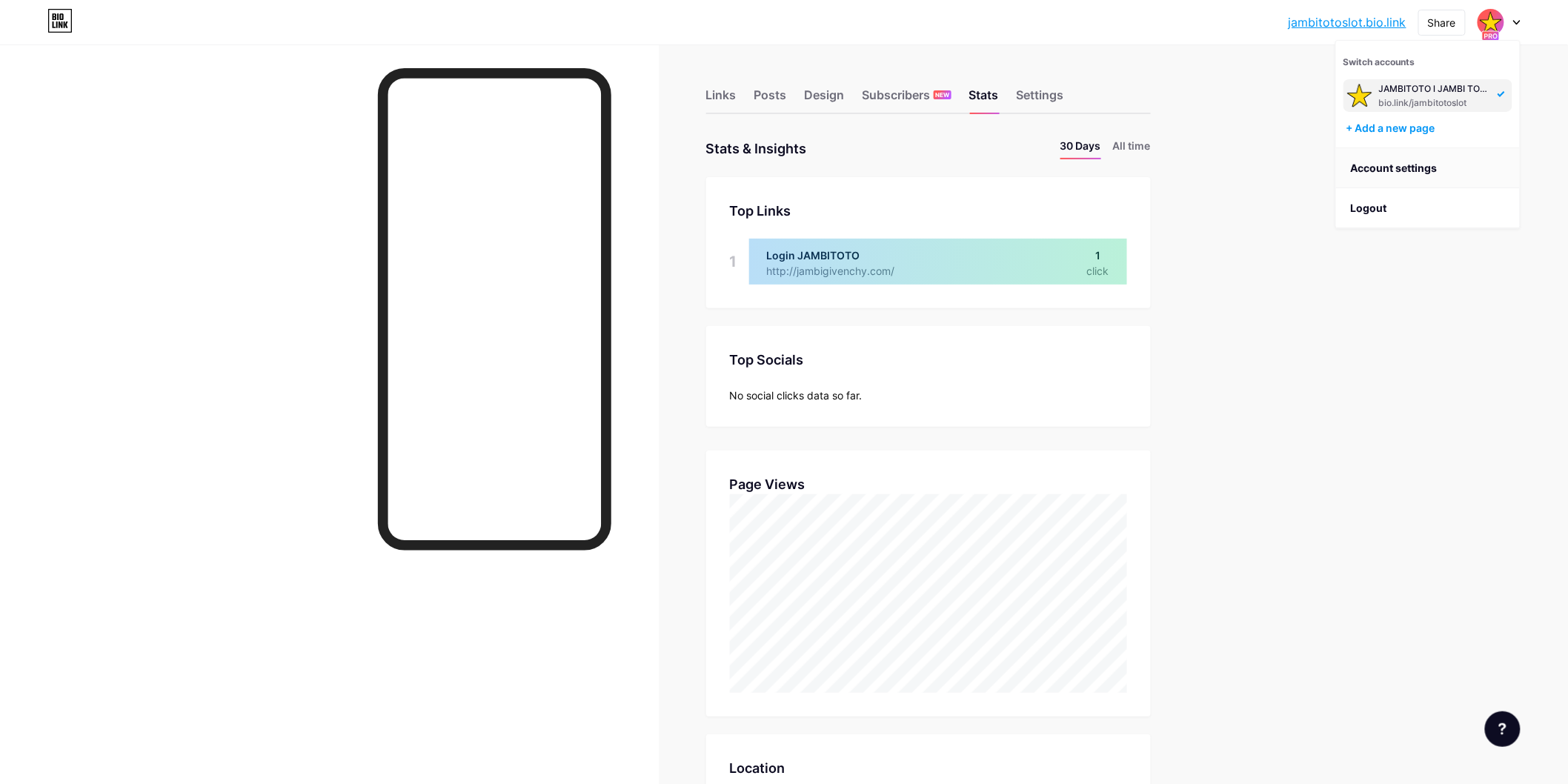 click on "Account settings" at bounding box center [1428, 168] 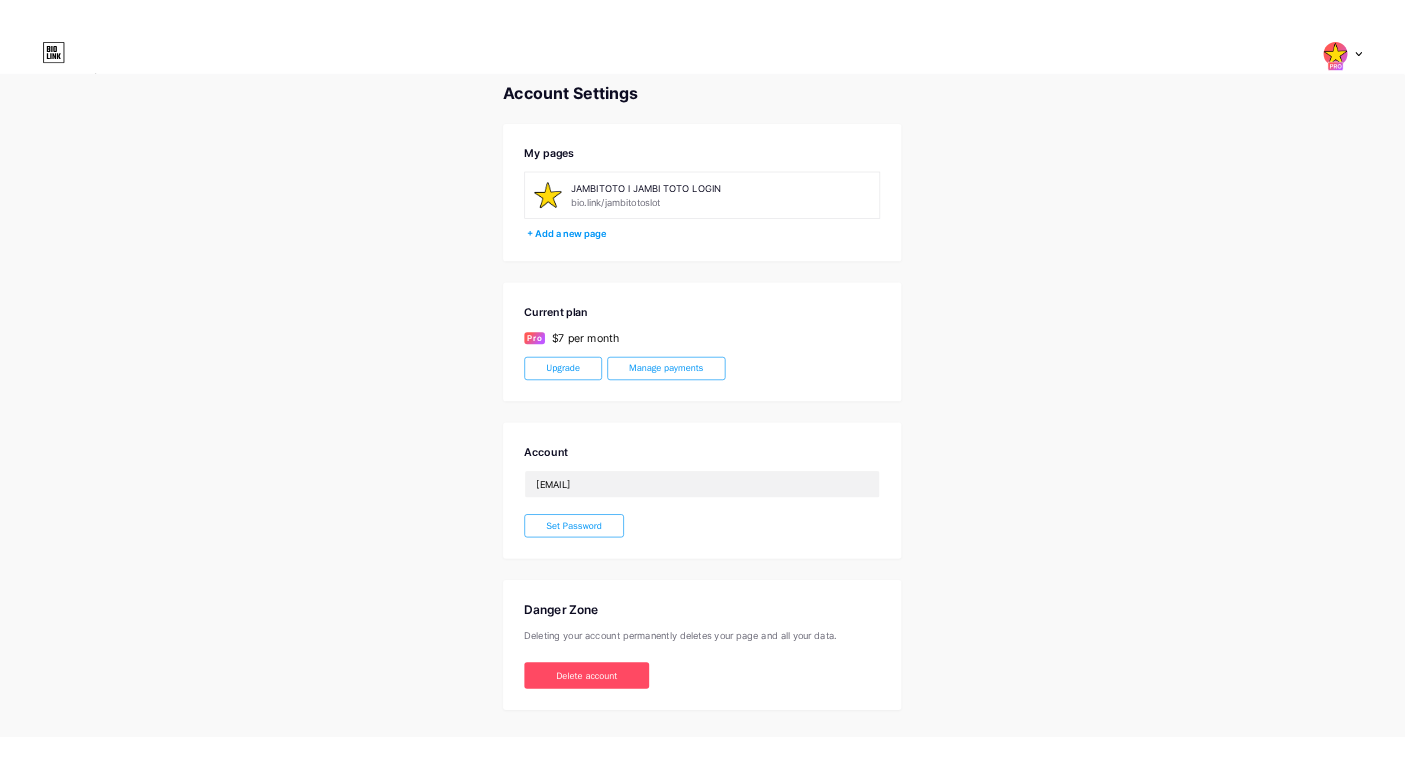 scroll, scrollTop: 0, scrollLeft: 0, axis: both 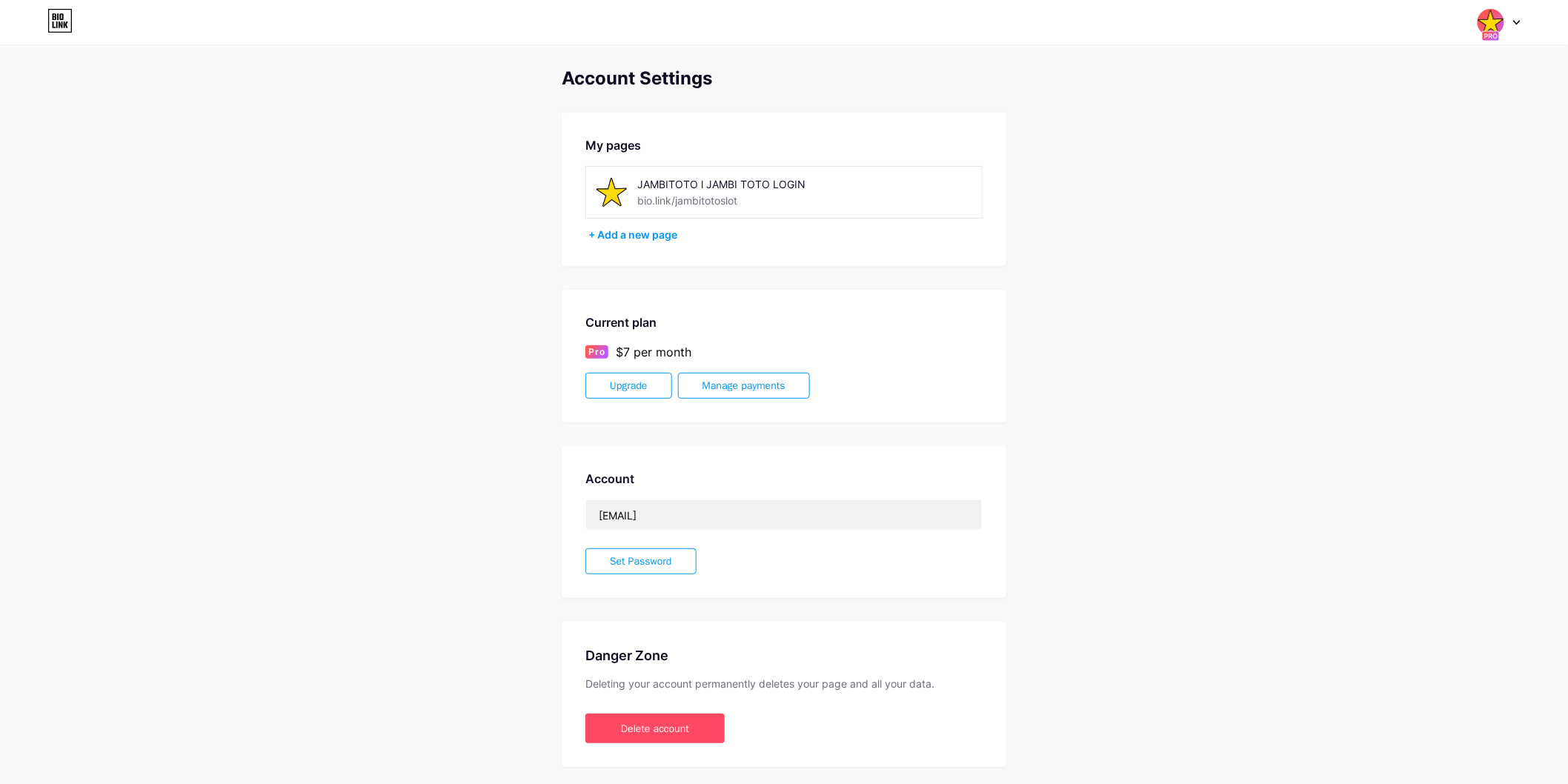 click at bounding box center [1491, 22] 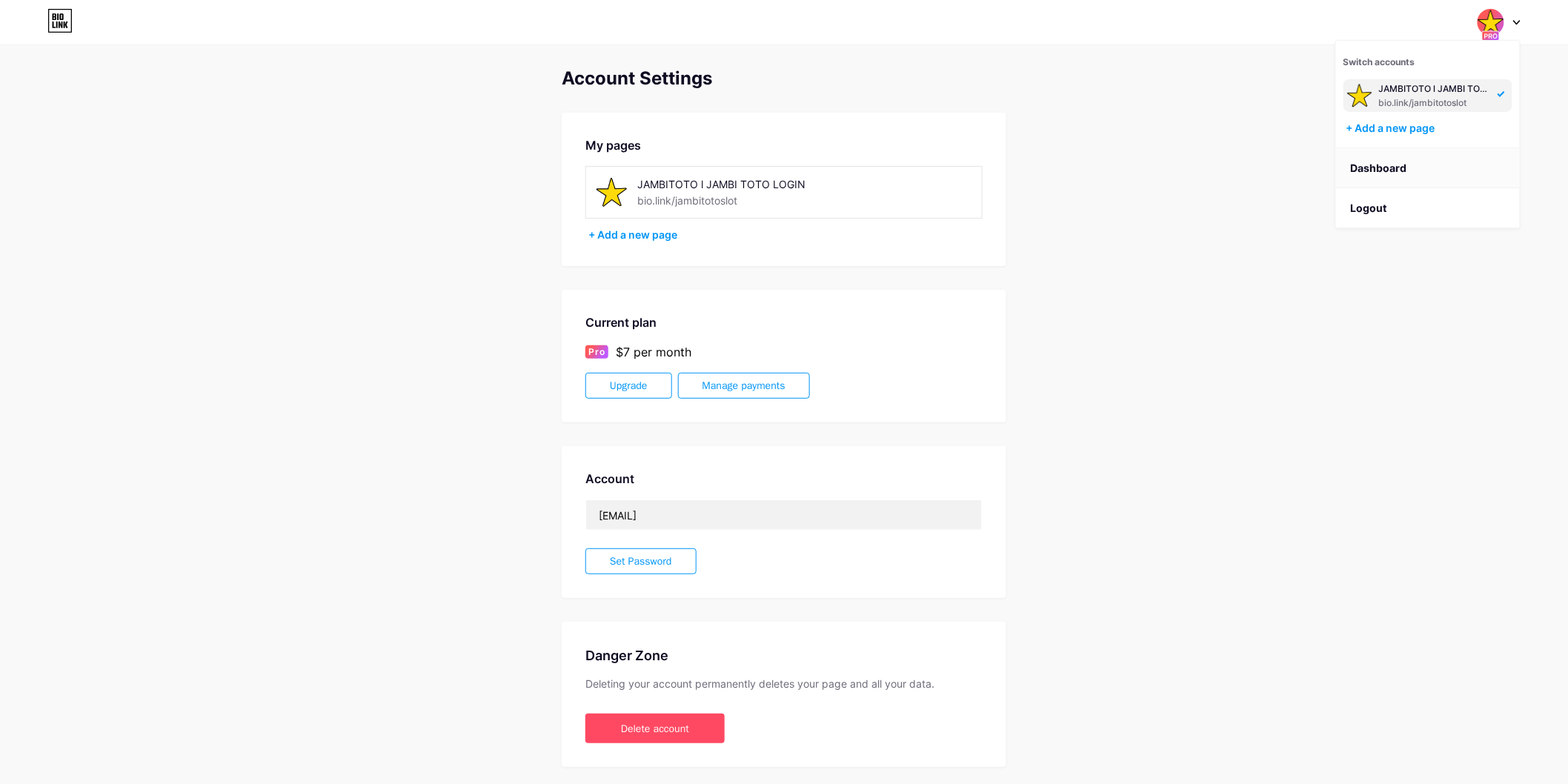 click on "Dashboard" at bounding box center [1428, 168] 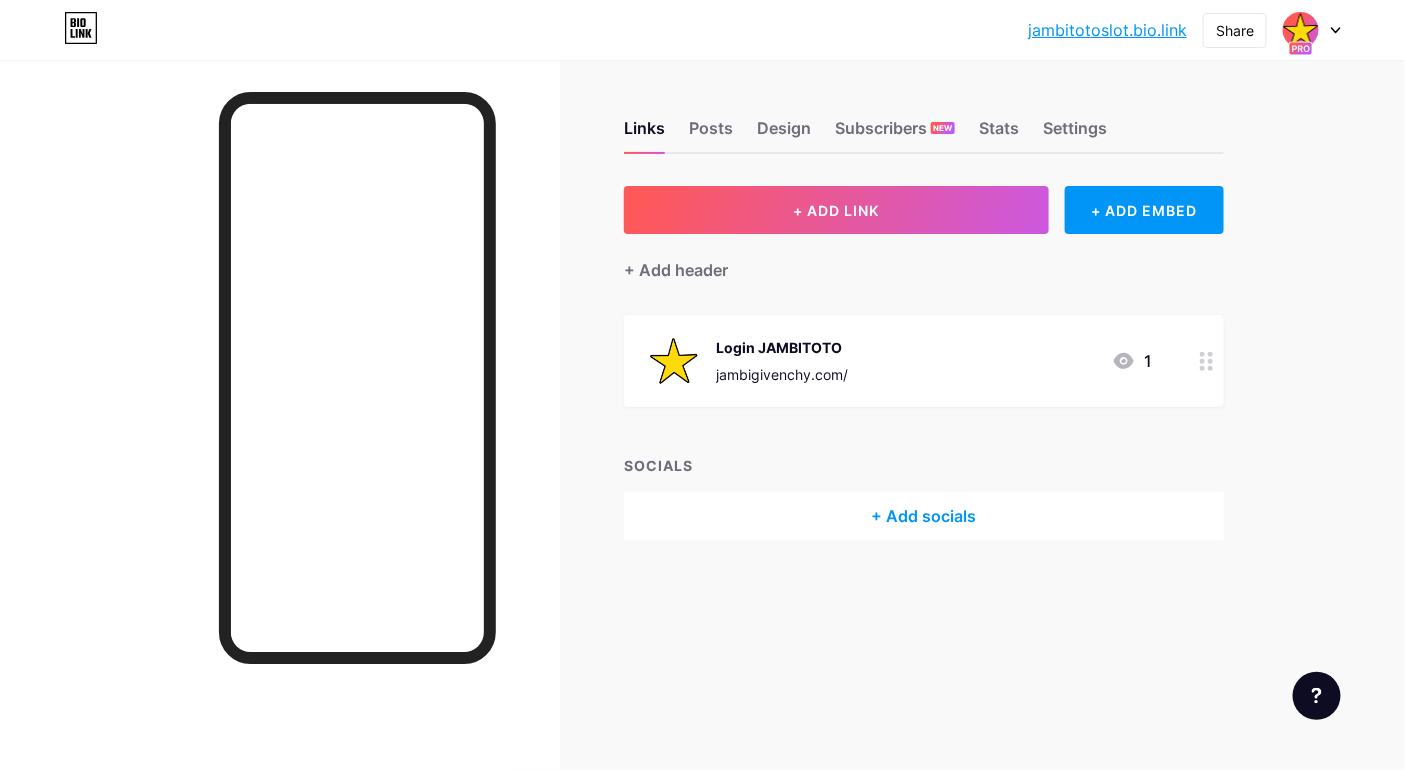 drag, startPoint x: 121, startPoint y: 144, endPoint x: 217, endPoint y: 120, distance: 98.95454 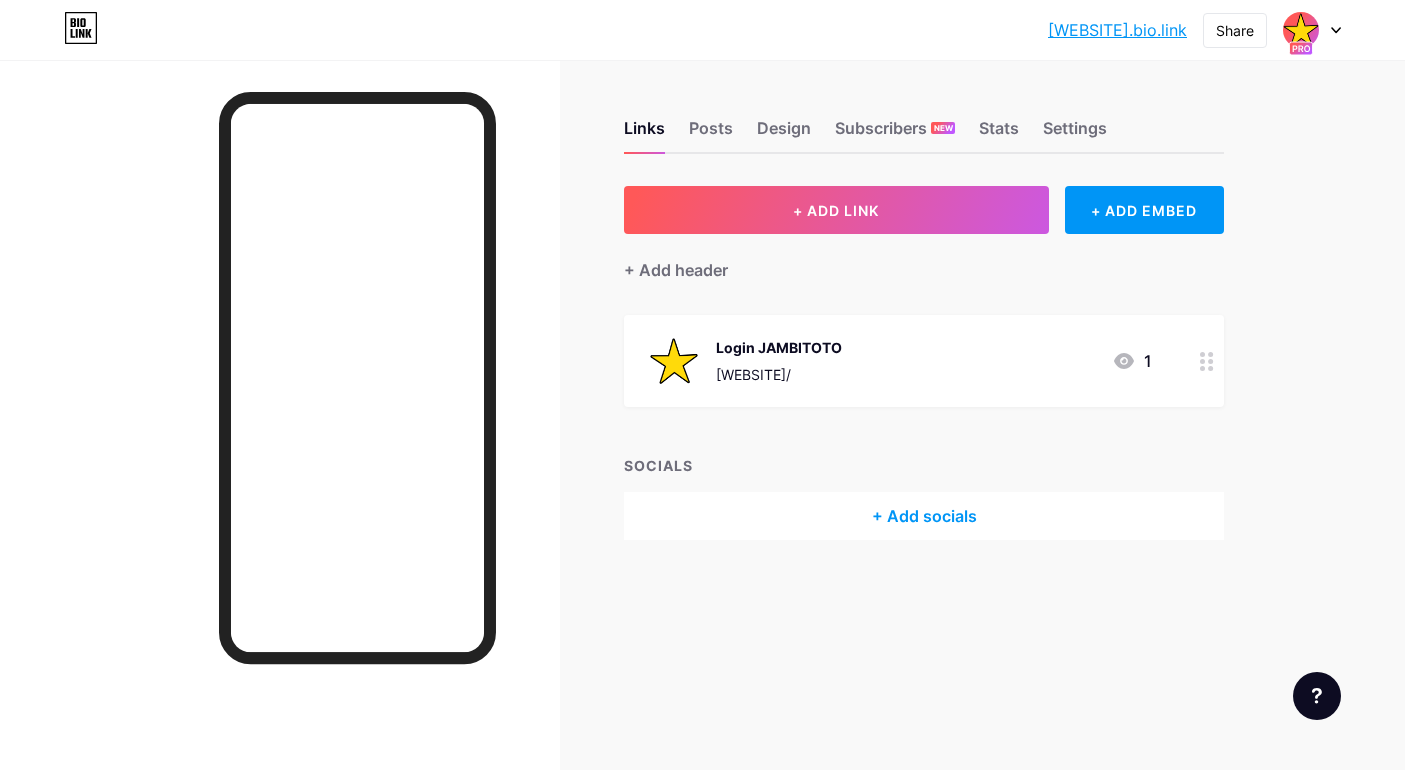 scroll, scrollTop: 0, scrollLeft: 0, axis: both 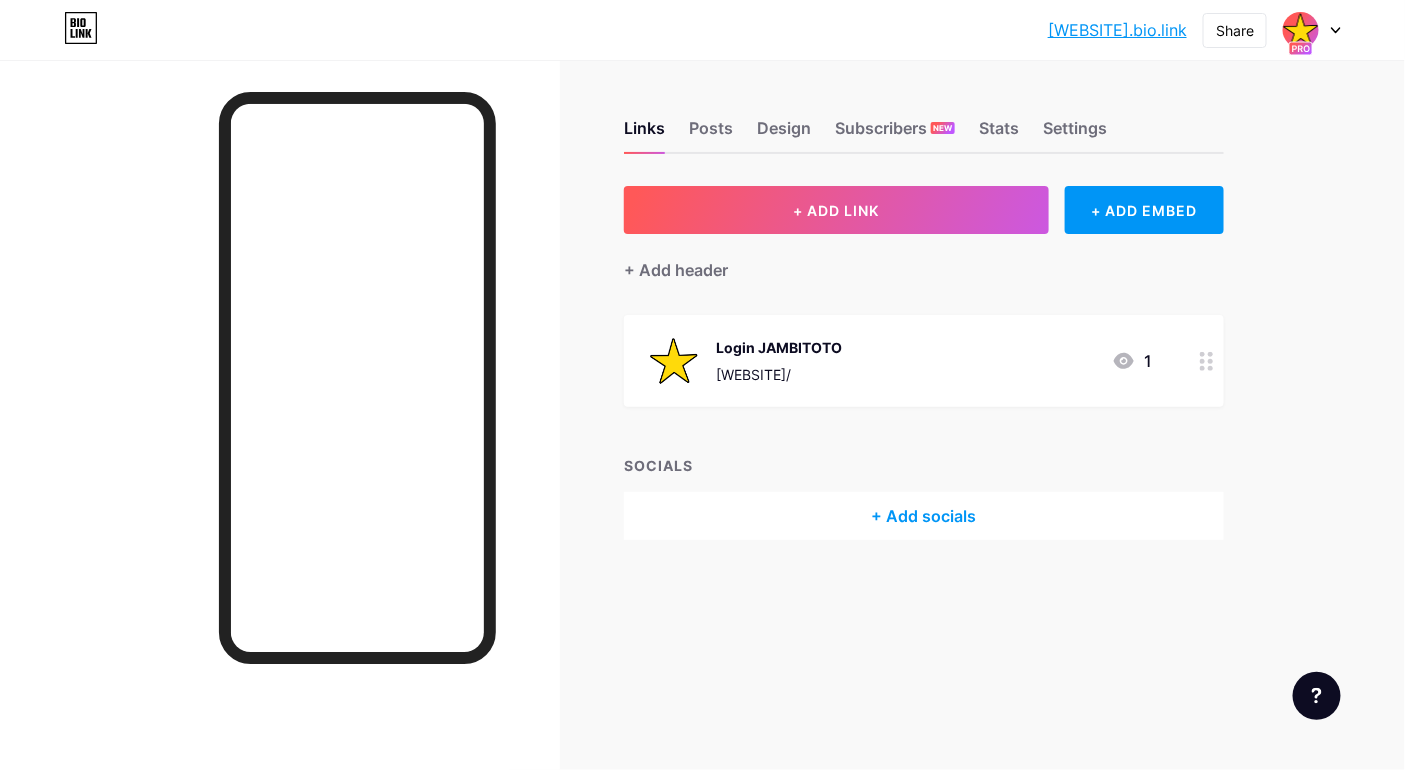 click at bounding box center [280, 445] 